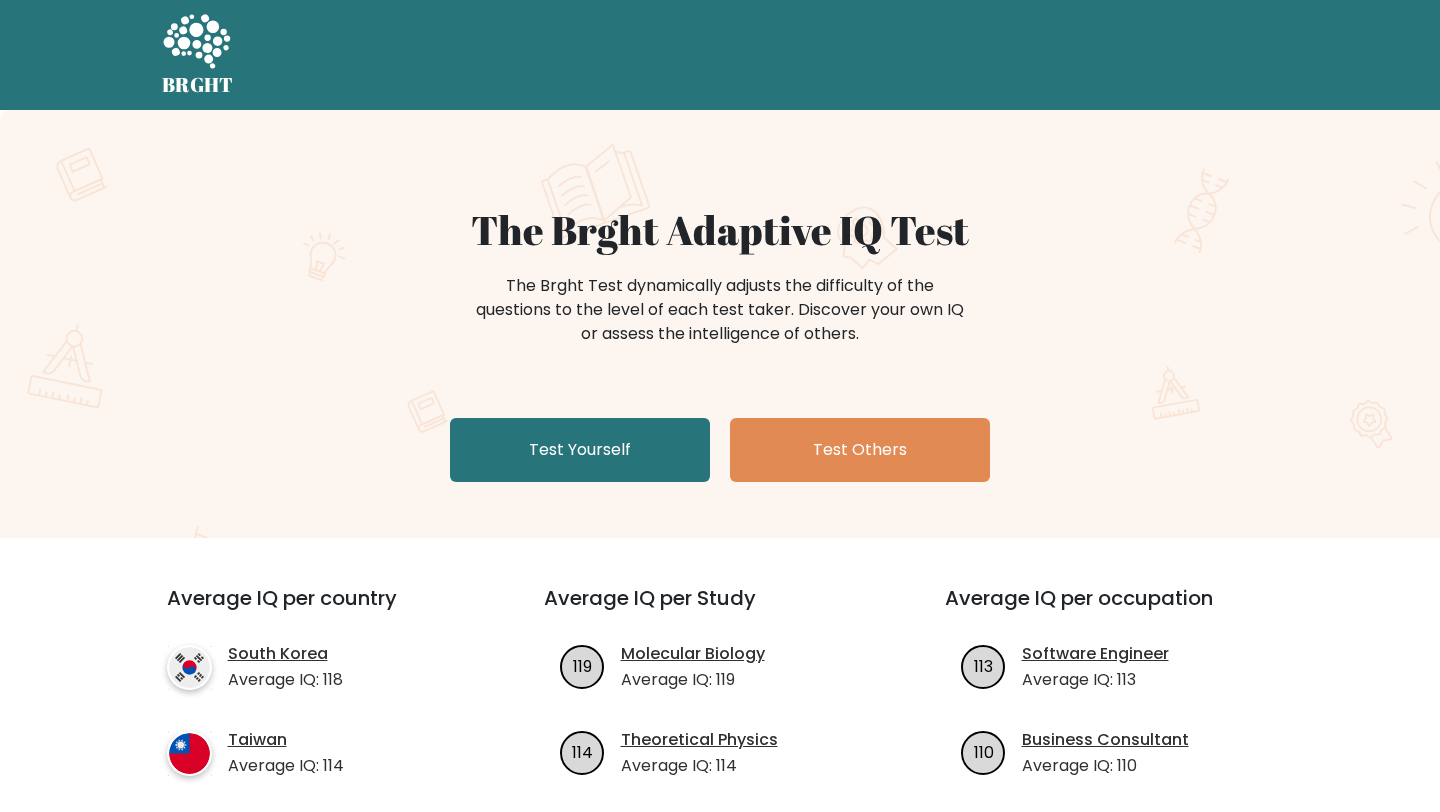 scroll, scrollTop: 0, scrollLeft: 0, axis: both 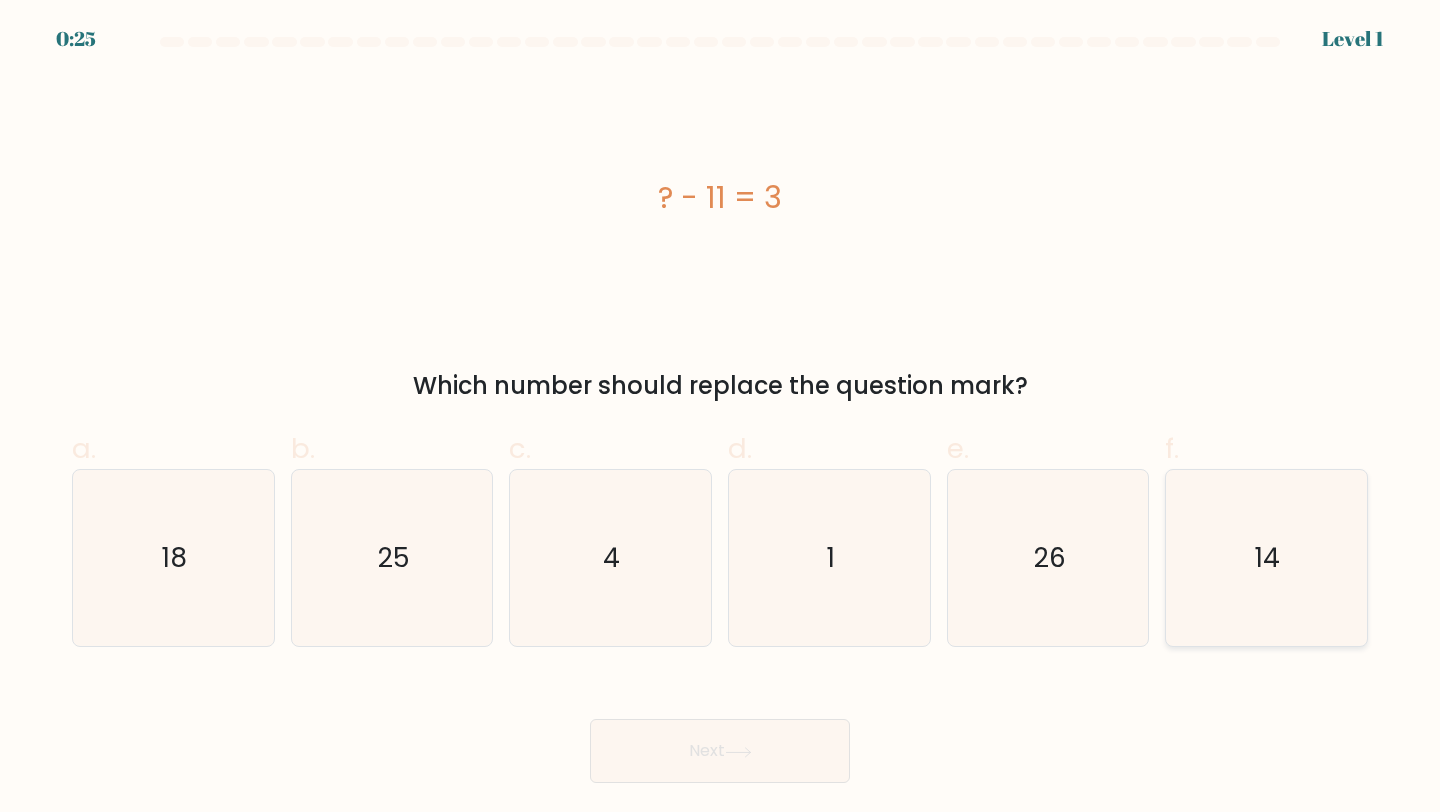 click on "14" at bounding box center (1266, 558) 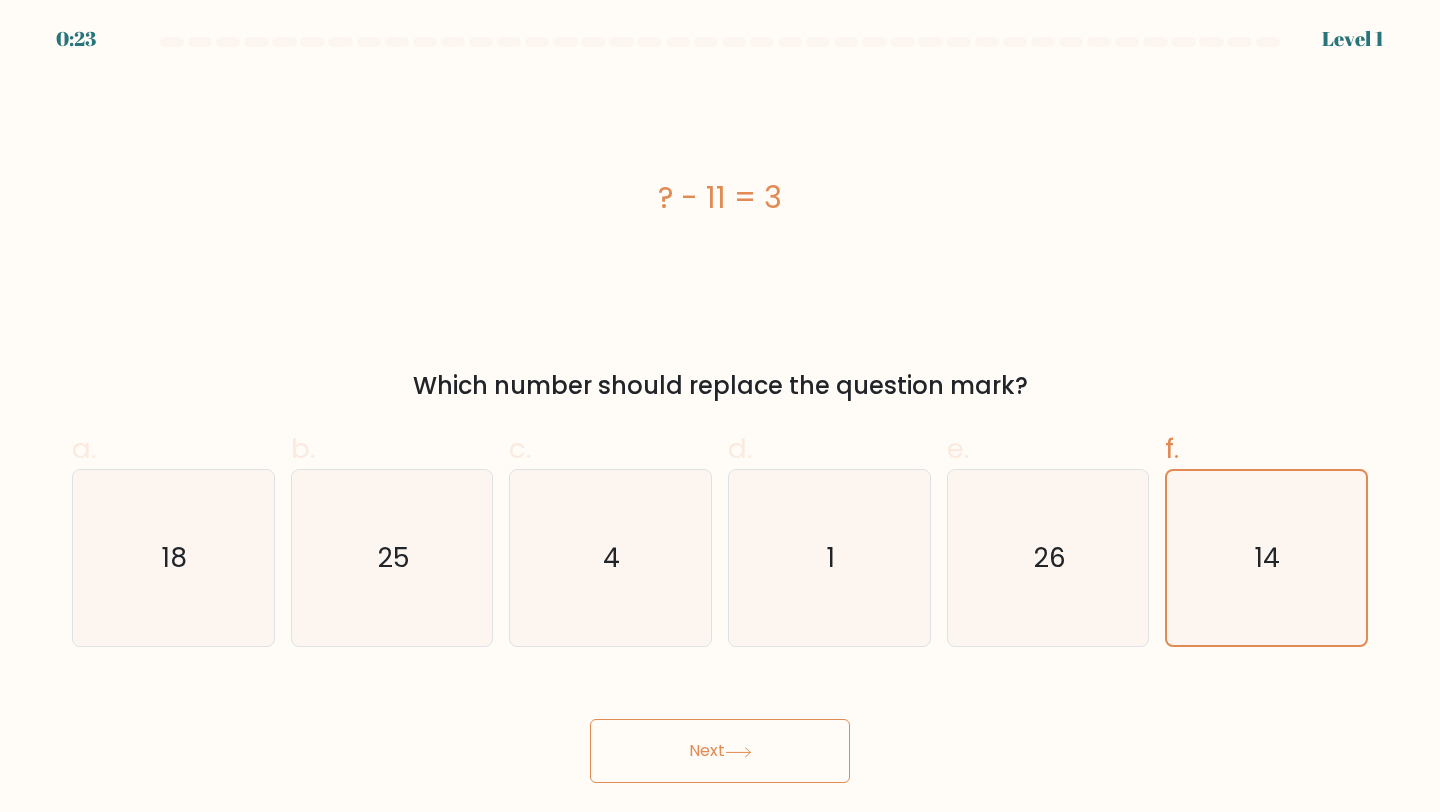 click on "Next" at bounding box center (720, 751) 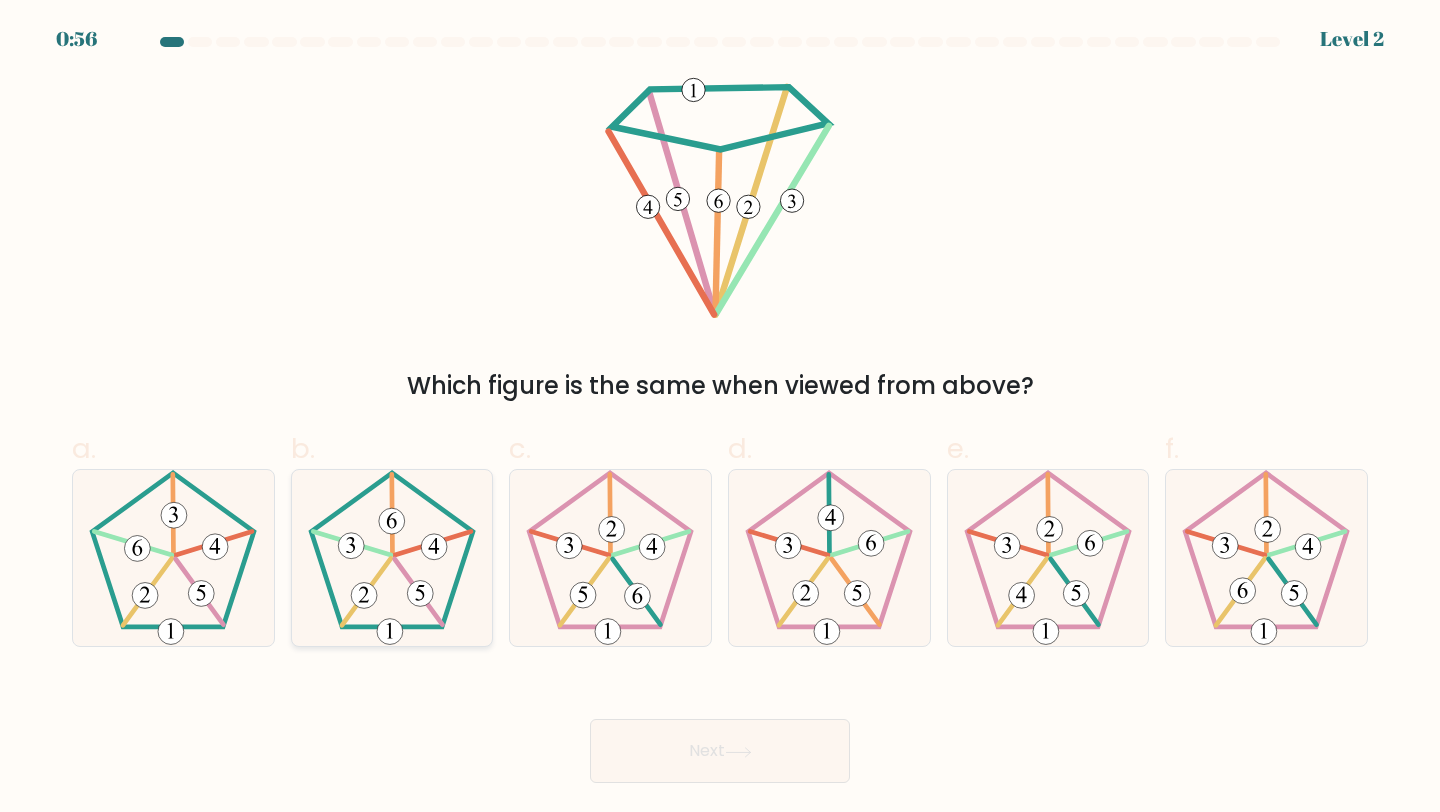 click at bounding box center (392, 558) 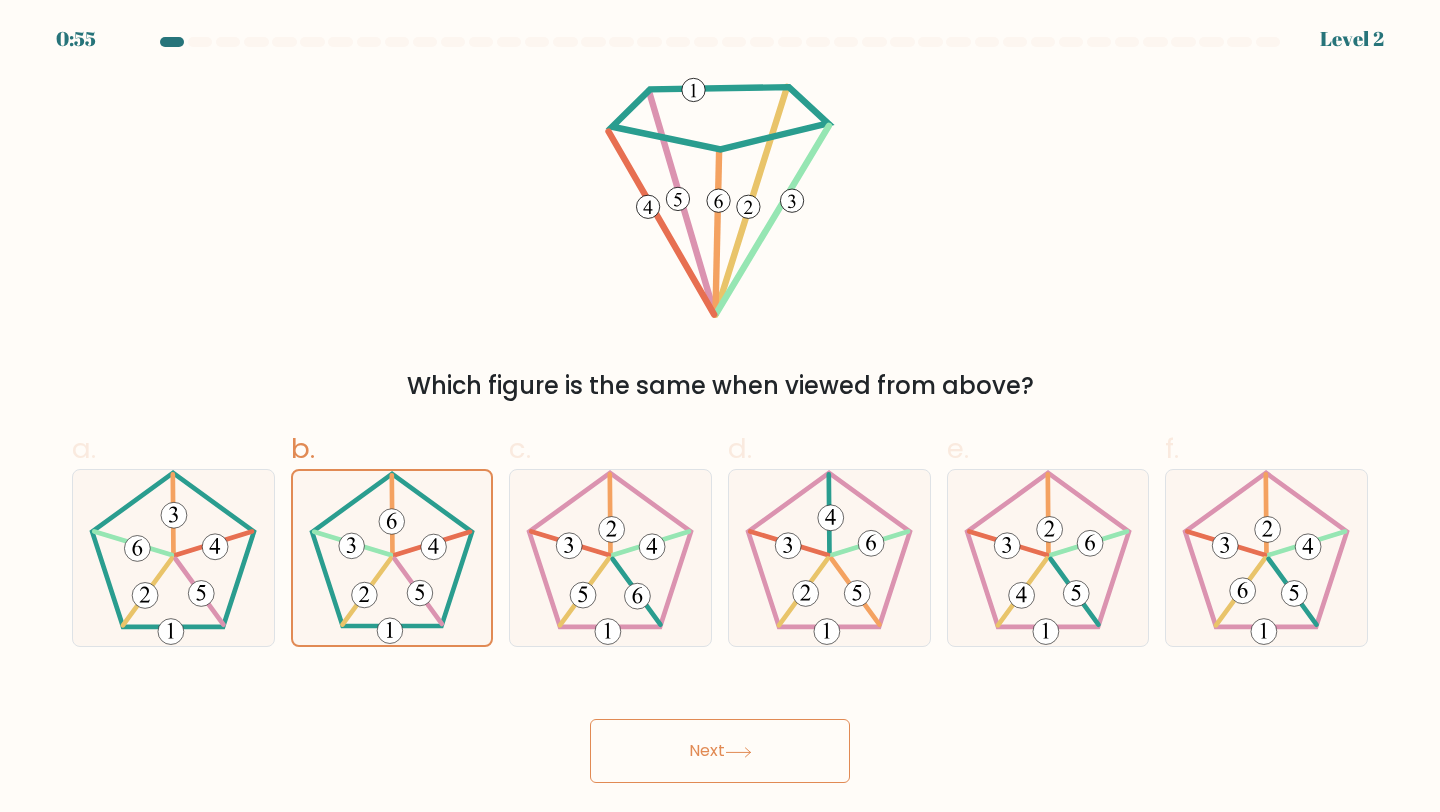 click on "Next" at bounding box center (720, 751) 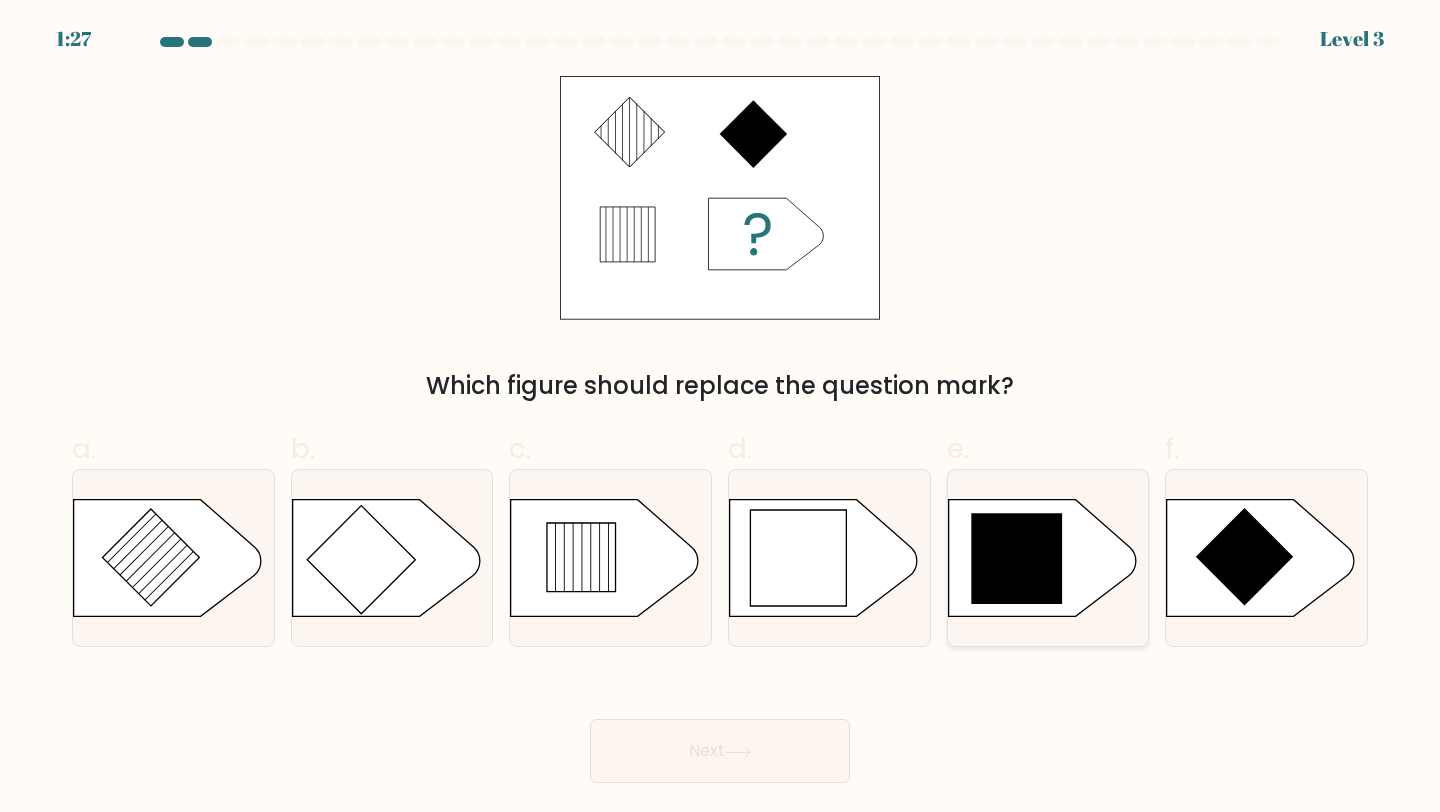 click at bounding box center (1016, 558) 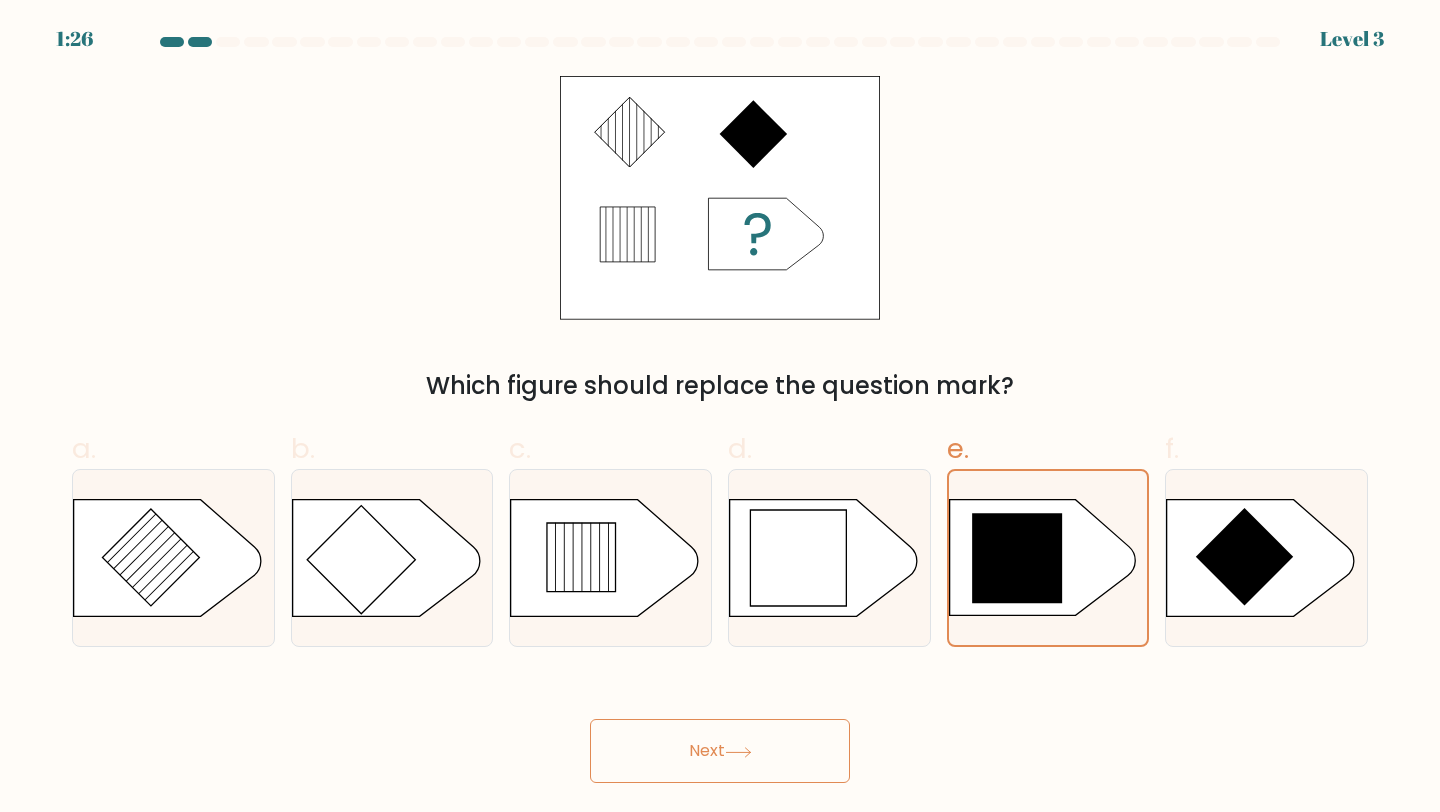 click on "Next" at bounding box center (720, 751) 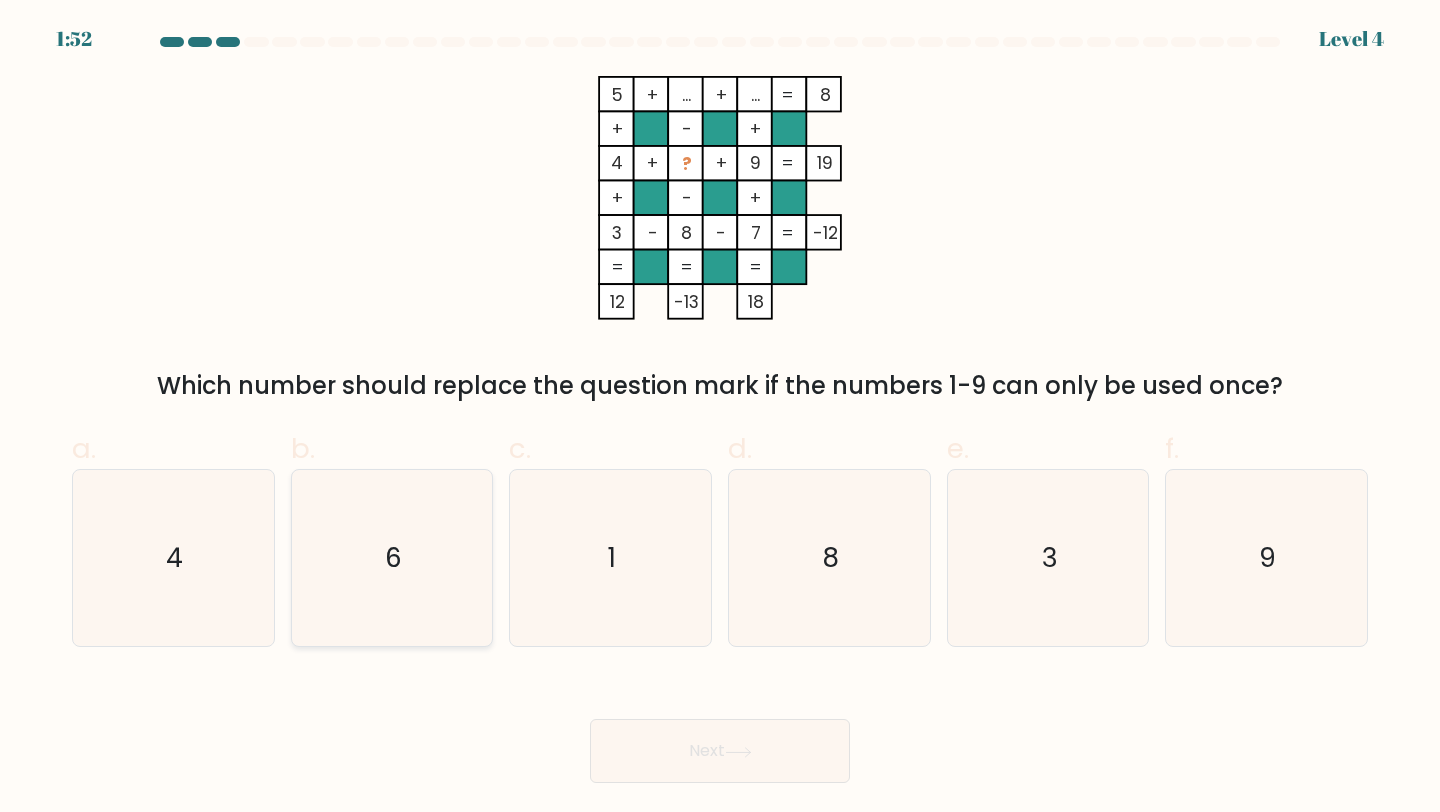 click on "6" at bounding box center [392, 558] 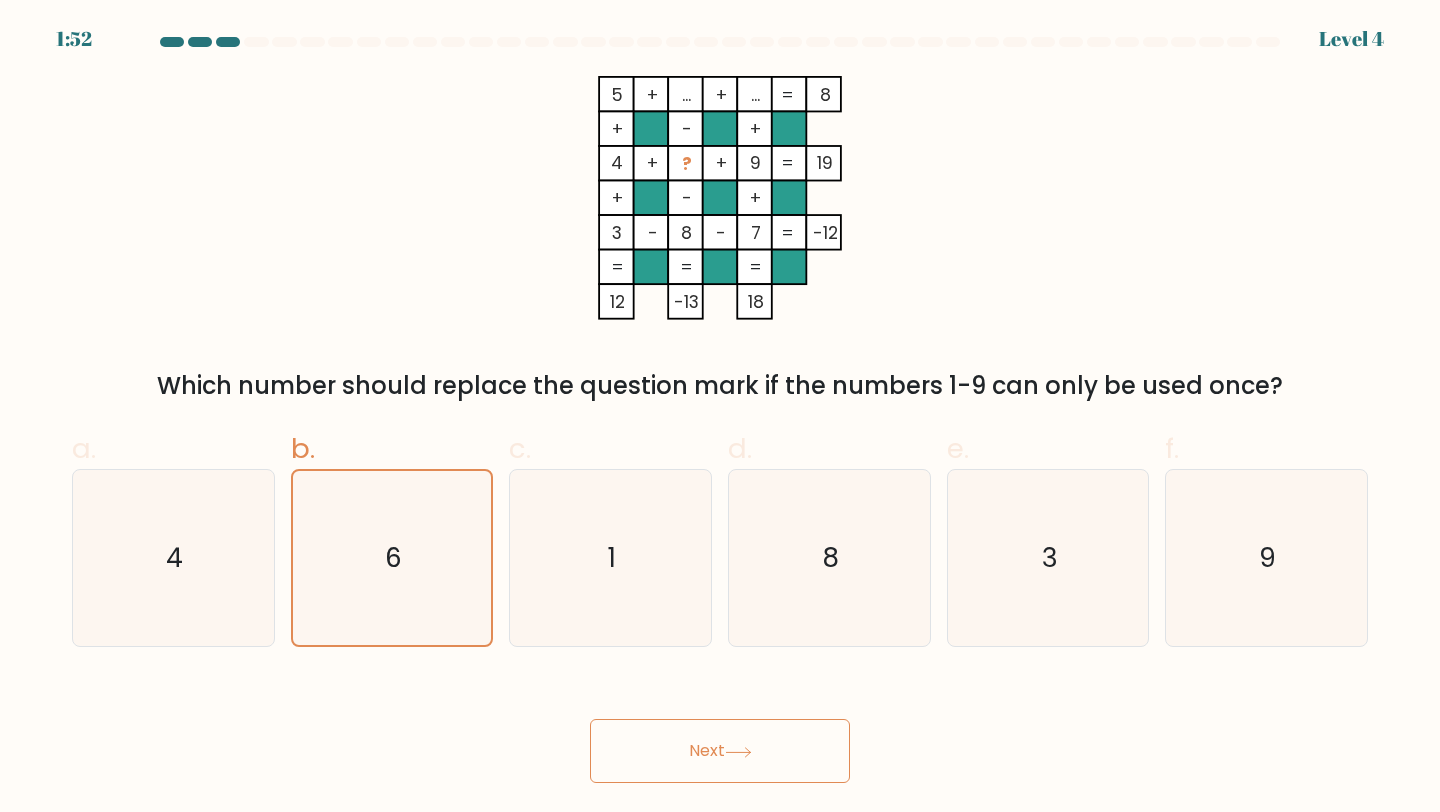 click on "Next" at bounding box center (720, 751) 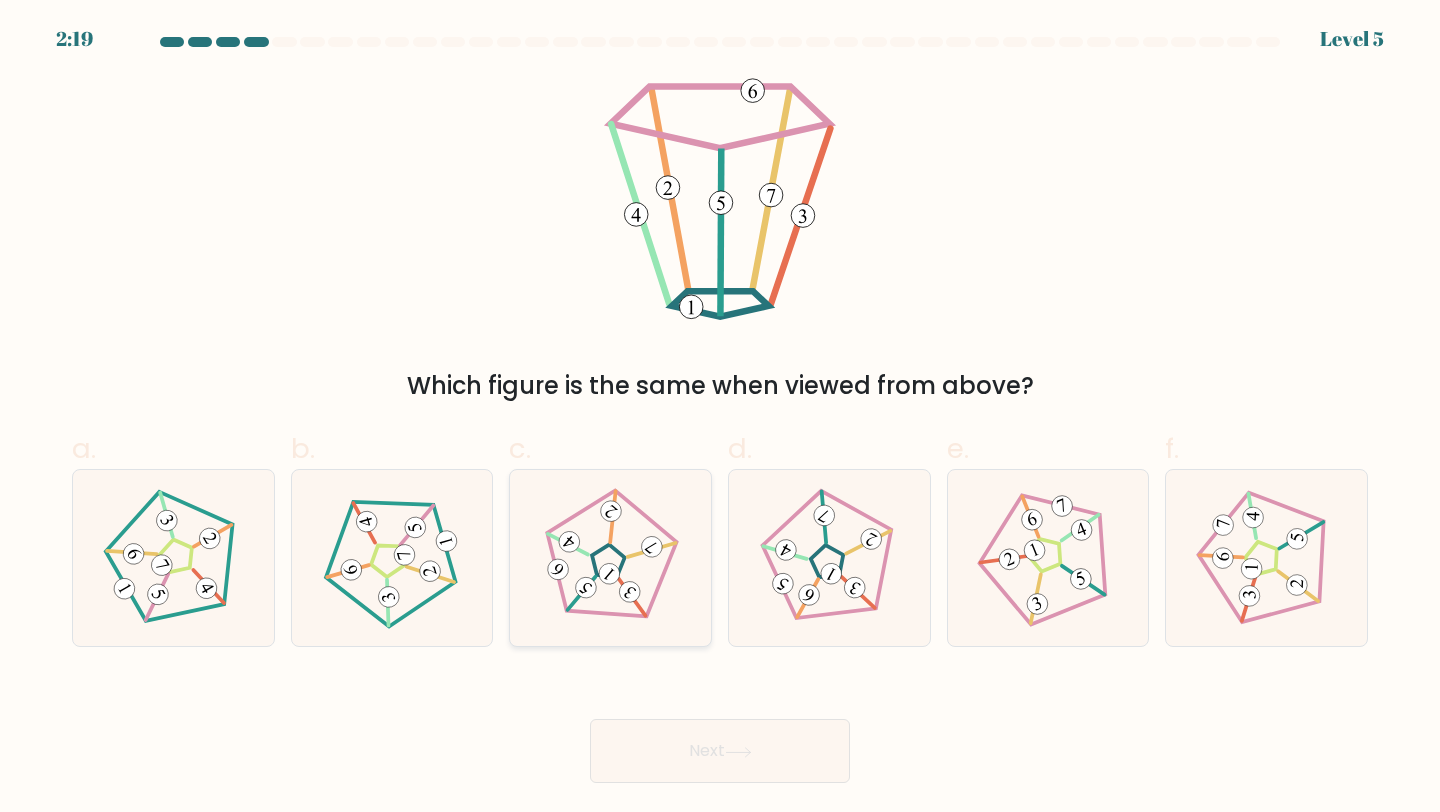 click at bounding box center (585, 587) 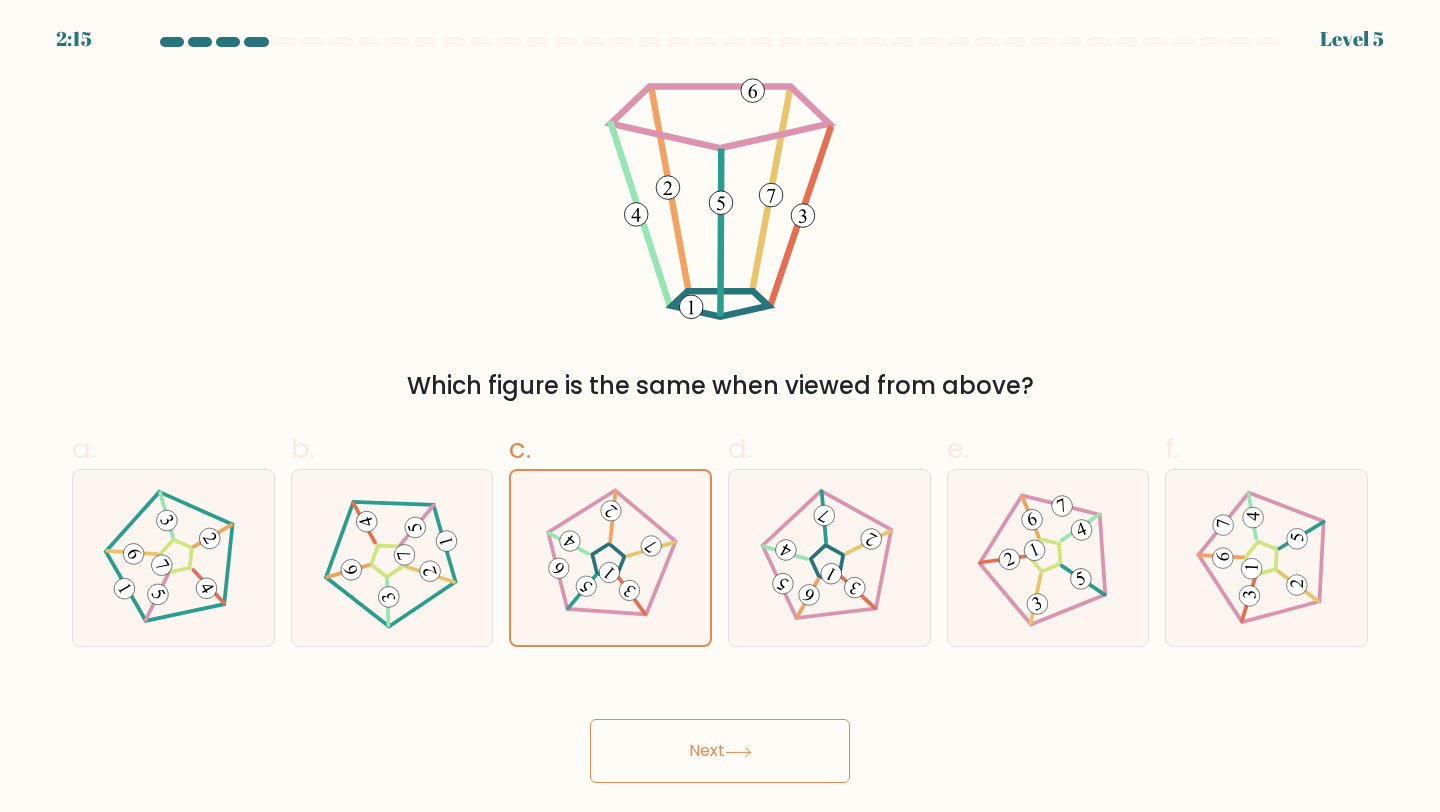 click on "Next" at bounding box center [720, 751] 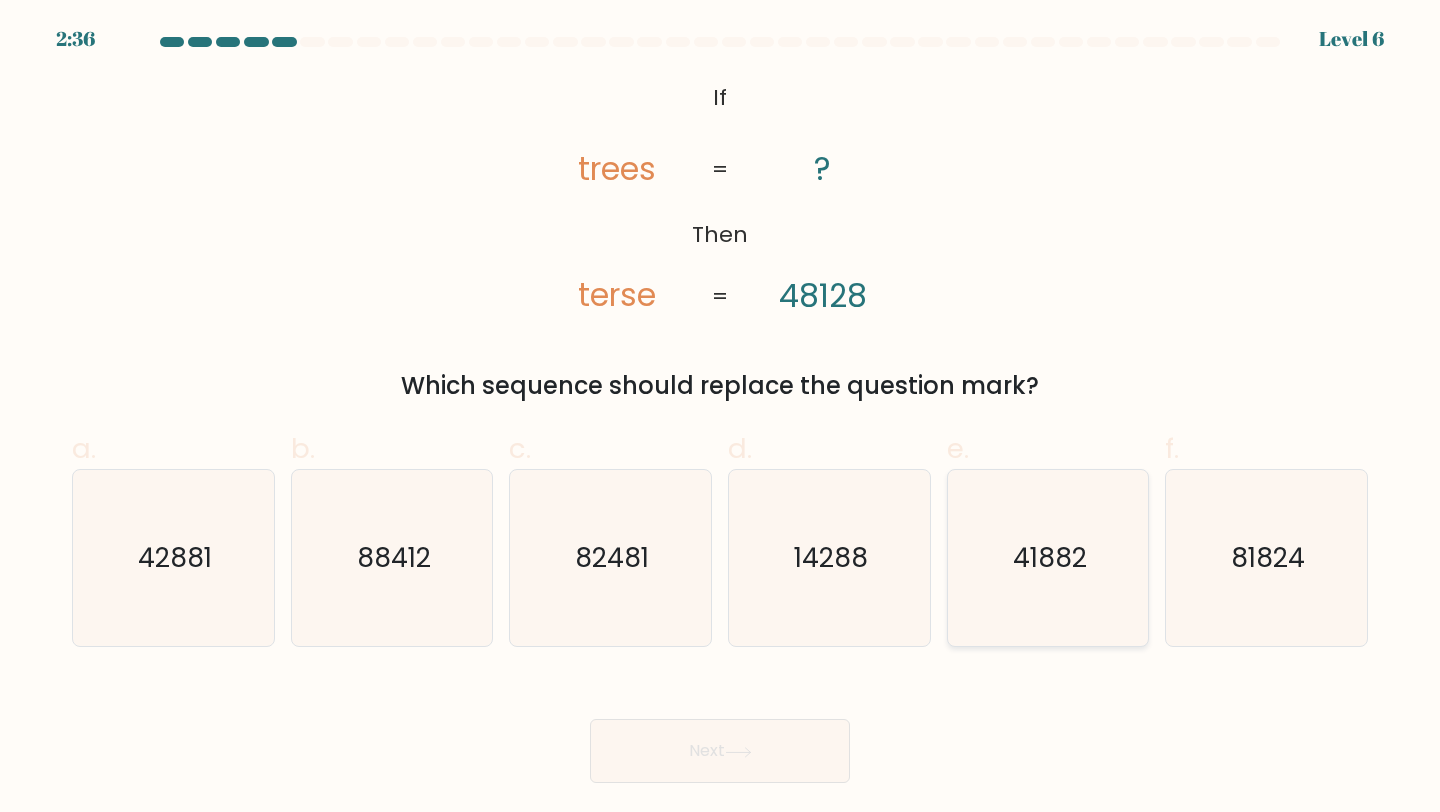 click on "41882" at bounding box center [1048, 558] 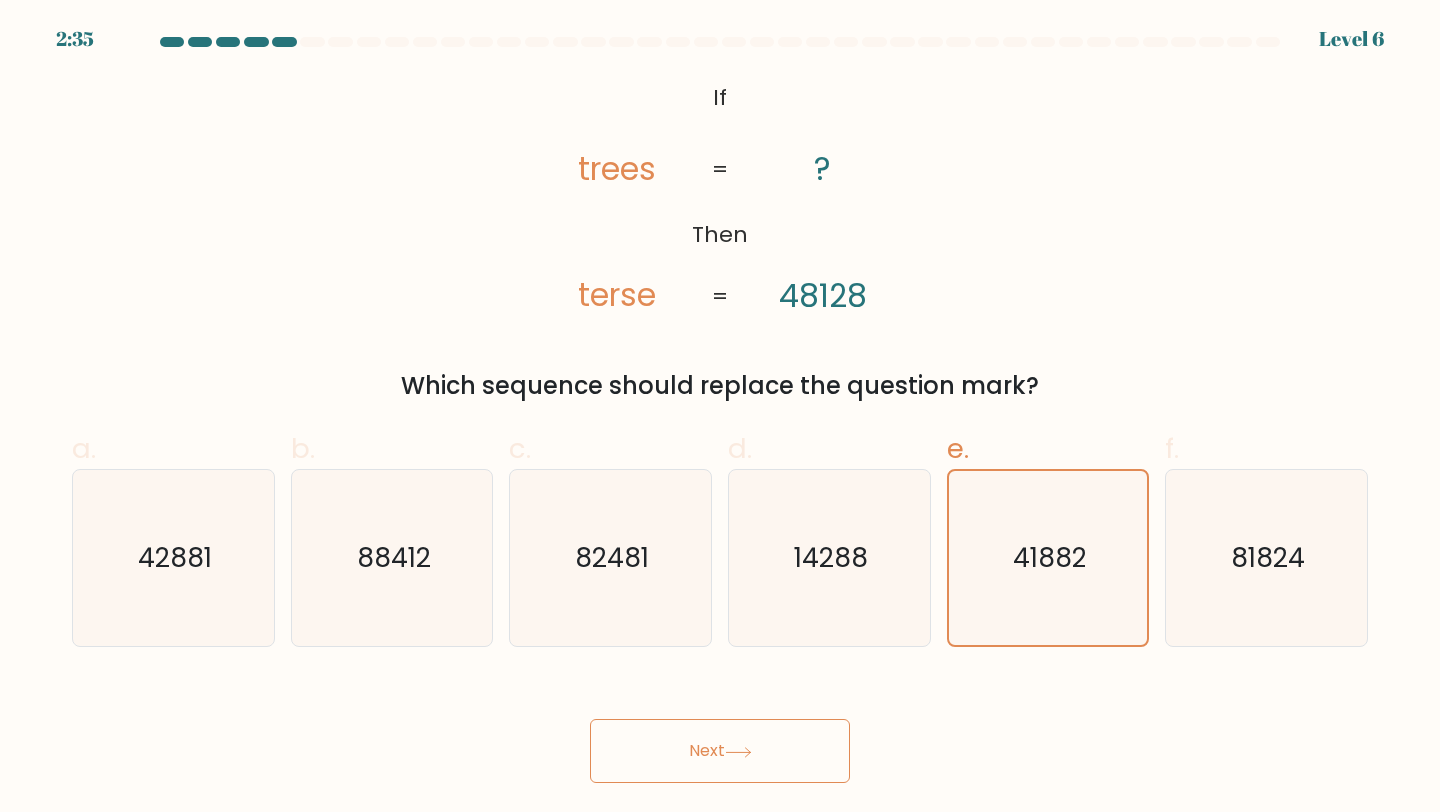 click on "Next" at bounding box center [720, 751] 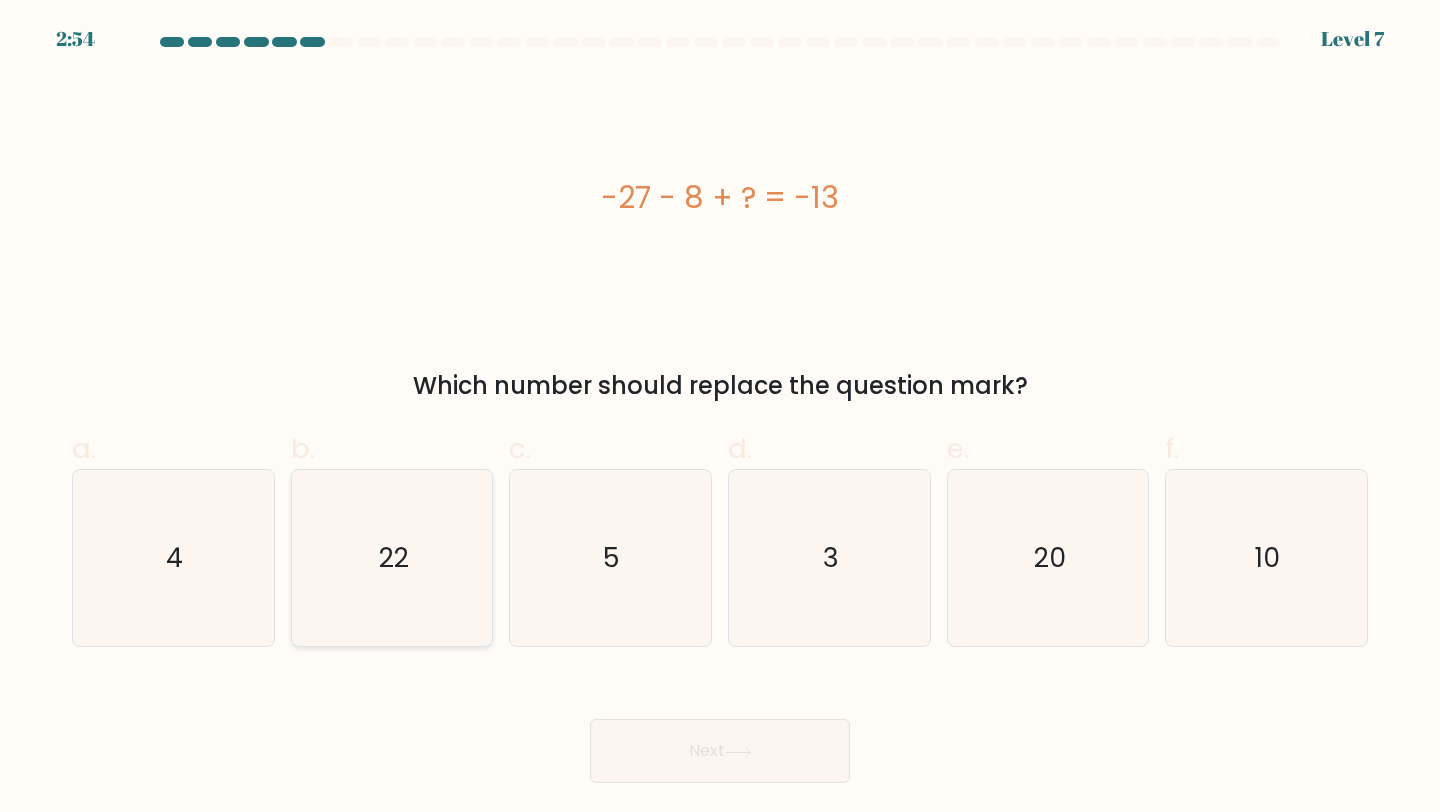 click on "22" at bounding box center (394, 557) 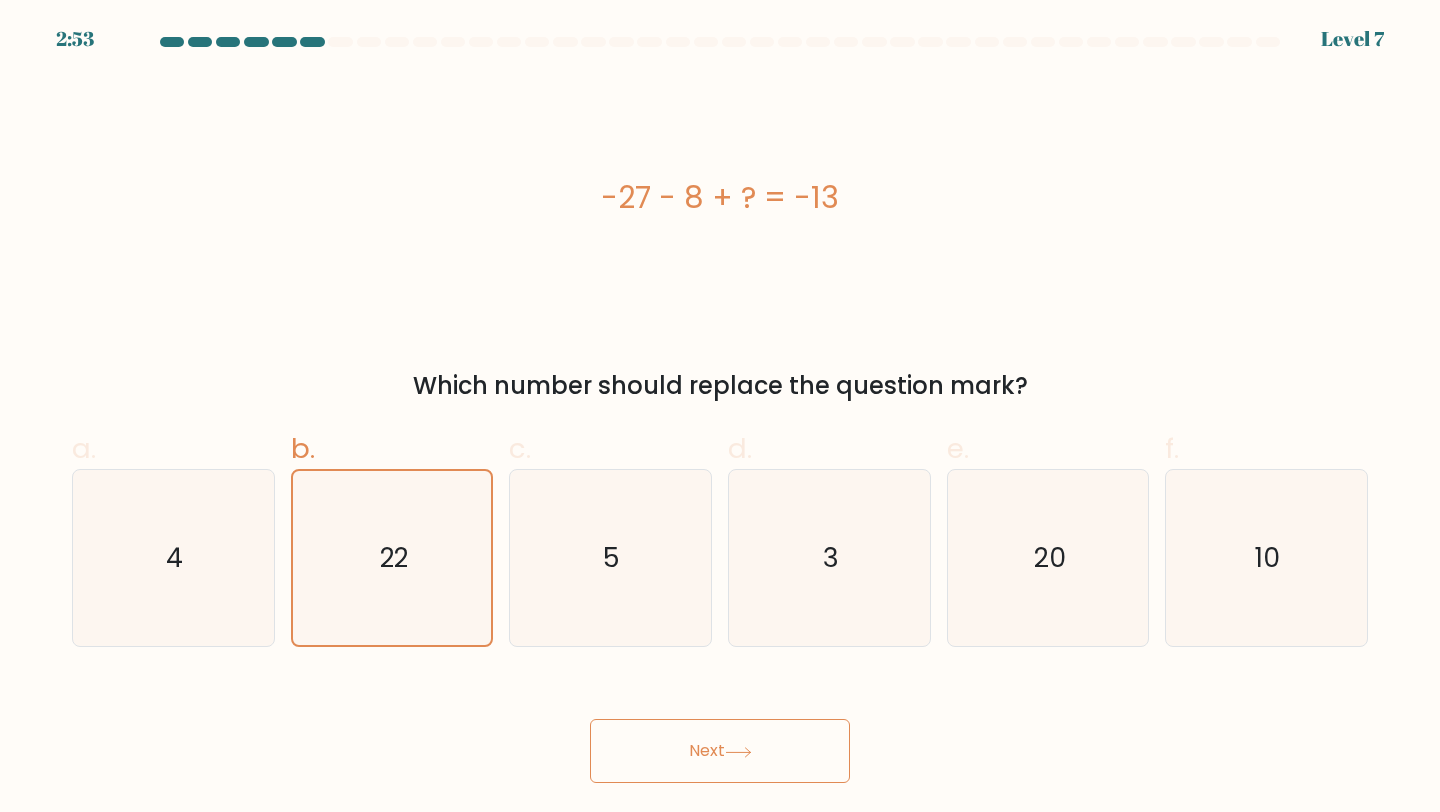 click on "Next" at bounding box center (720, 751) 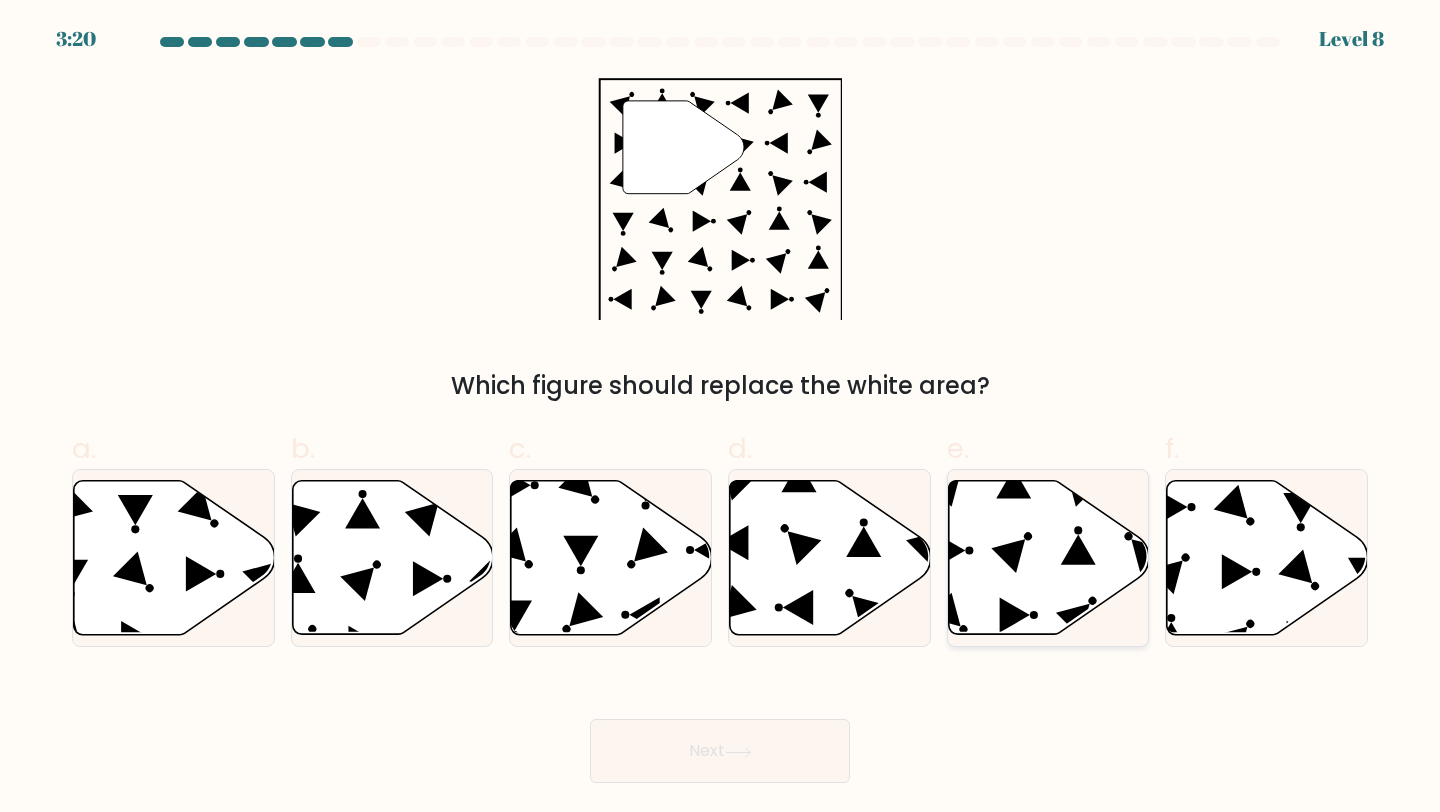 click at bounding box center (1048, 558) 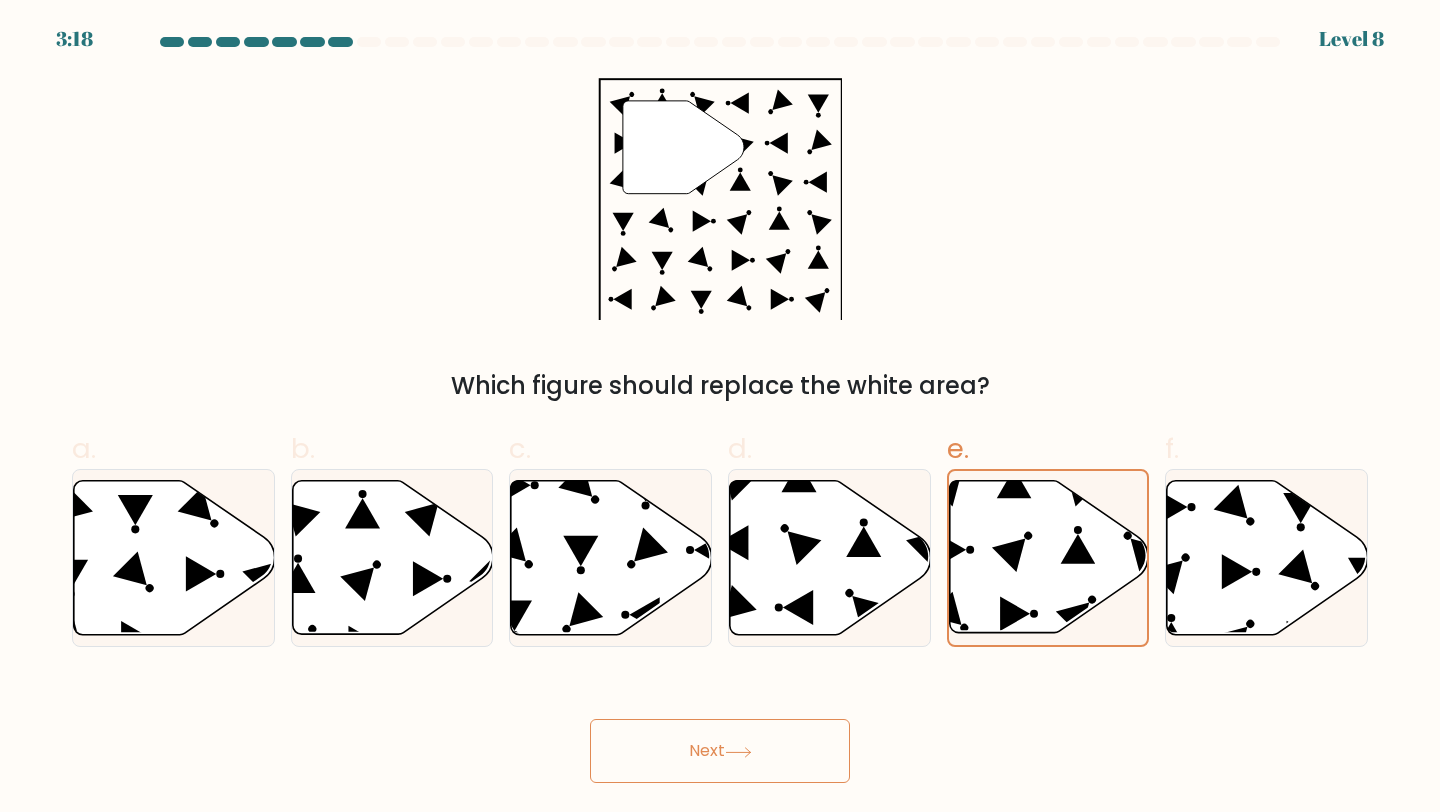 click on "Next" at bounding box center (720, 751) 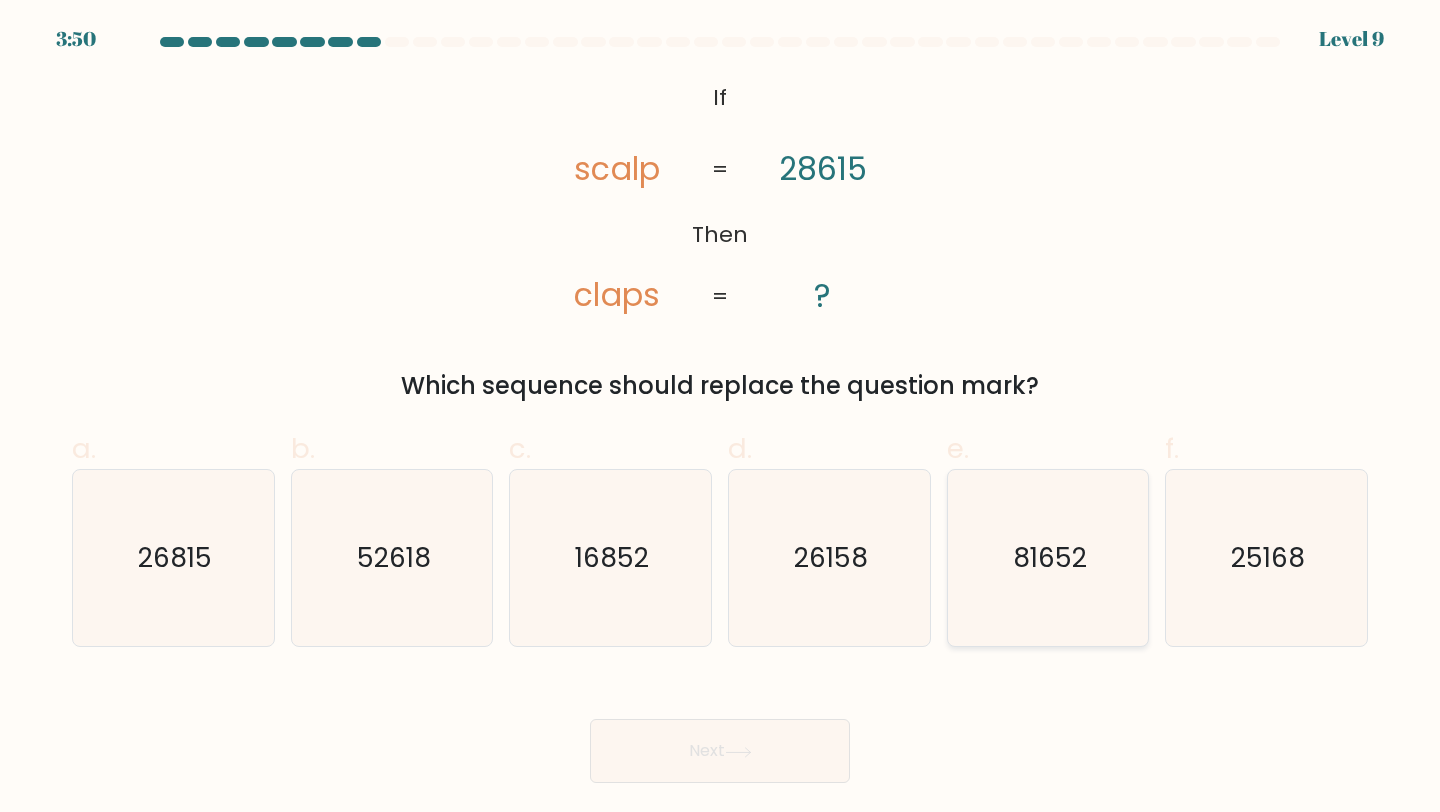 click on "81652" at bounding box center [1048, 558] 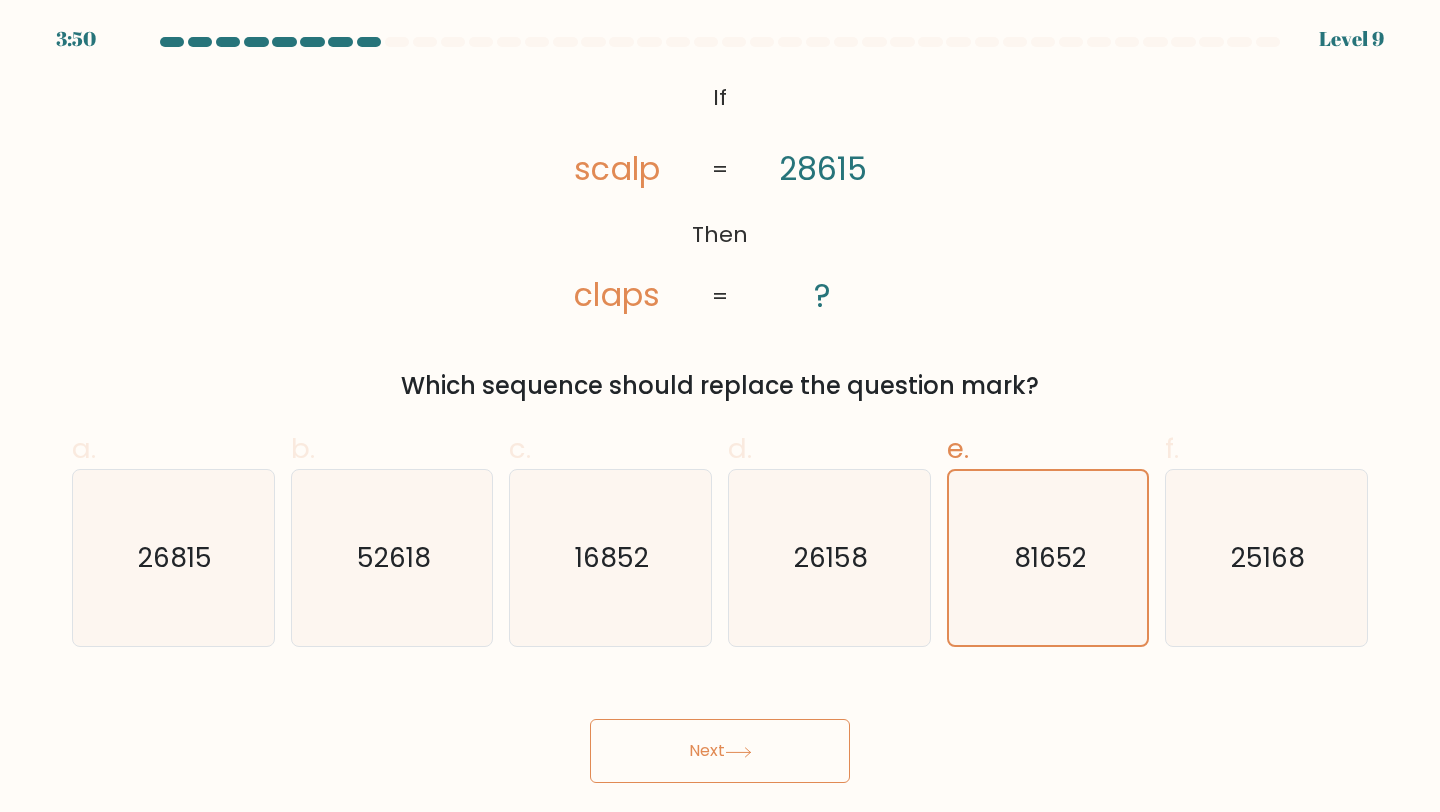 click on "Next" at bounding box center (720, 751) 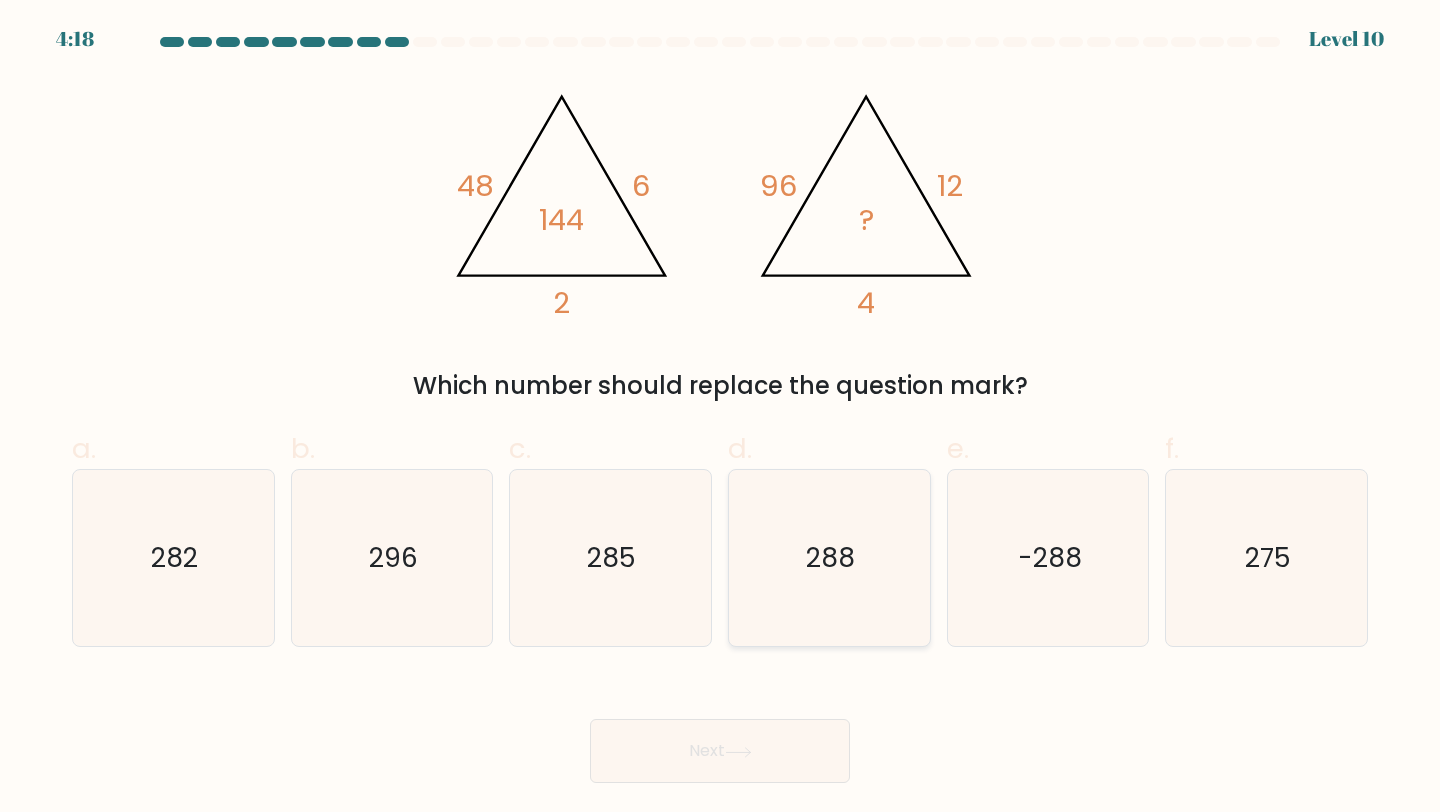 click on "288" at bounding box center (829, 558) 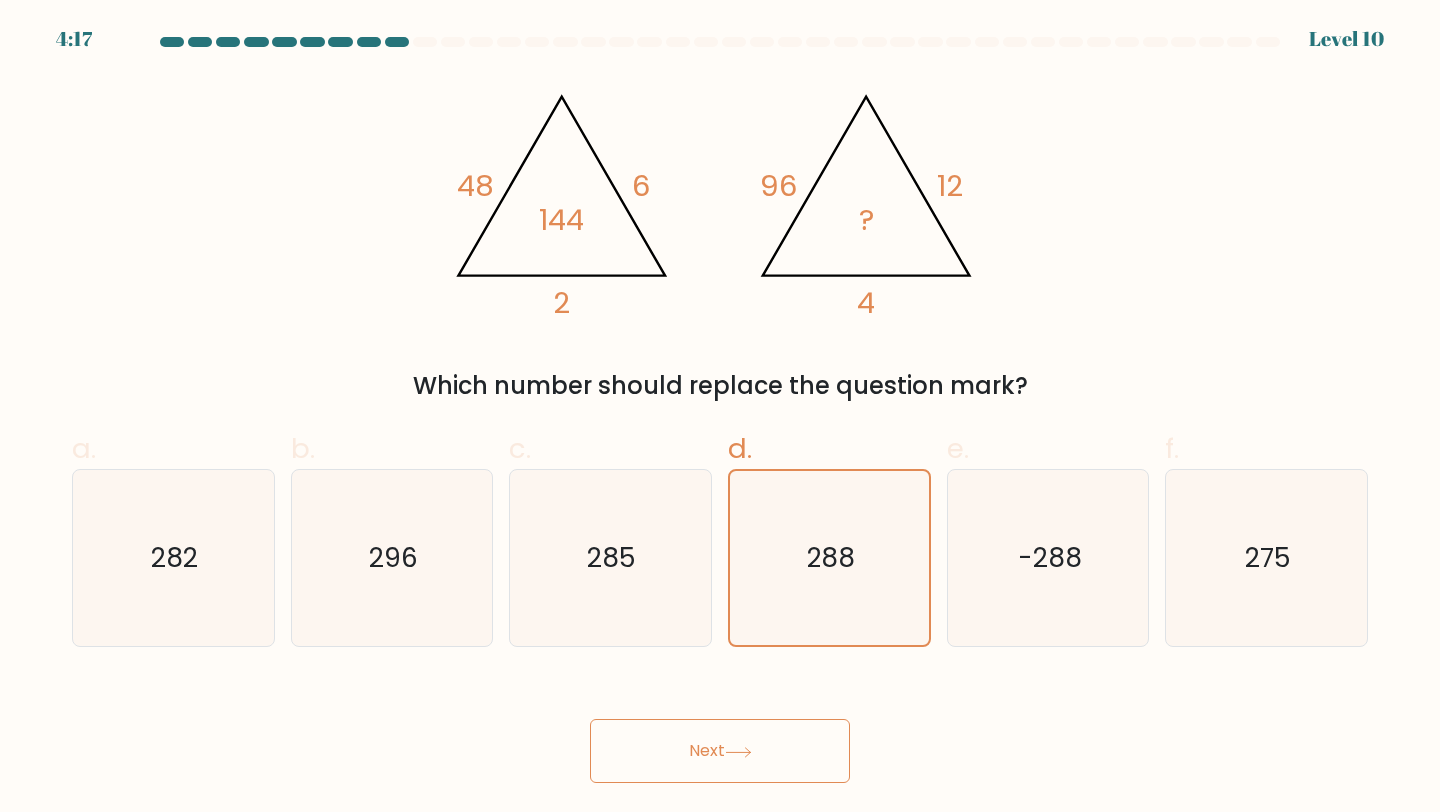 click on "Next" at bounding box center [720, 751] 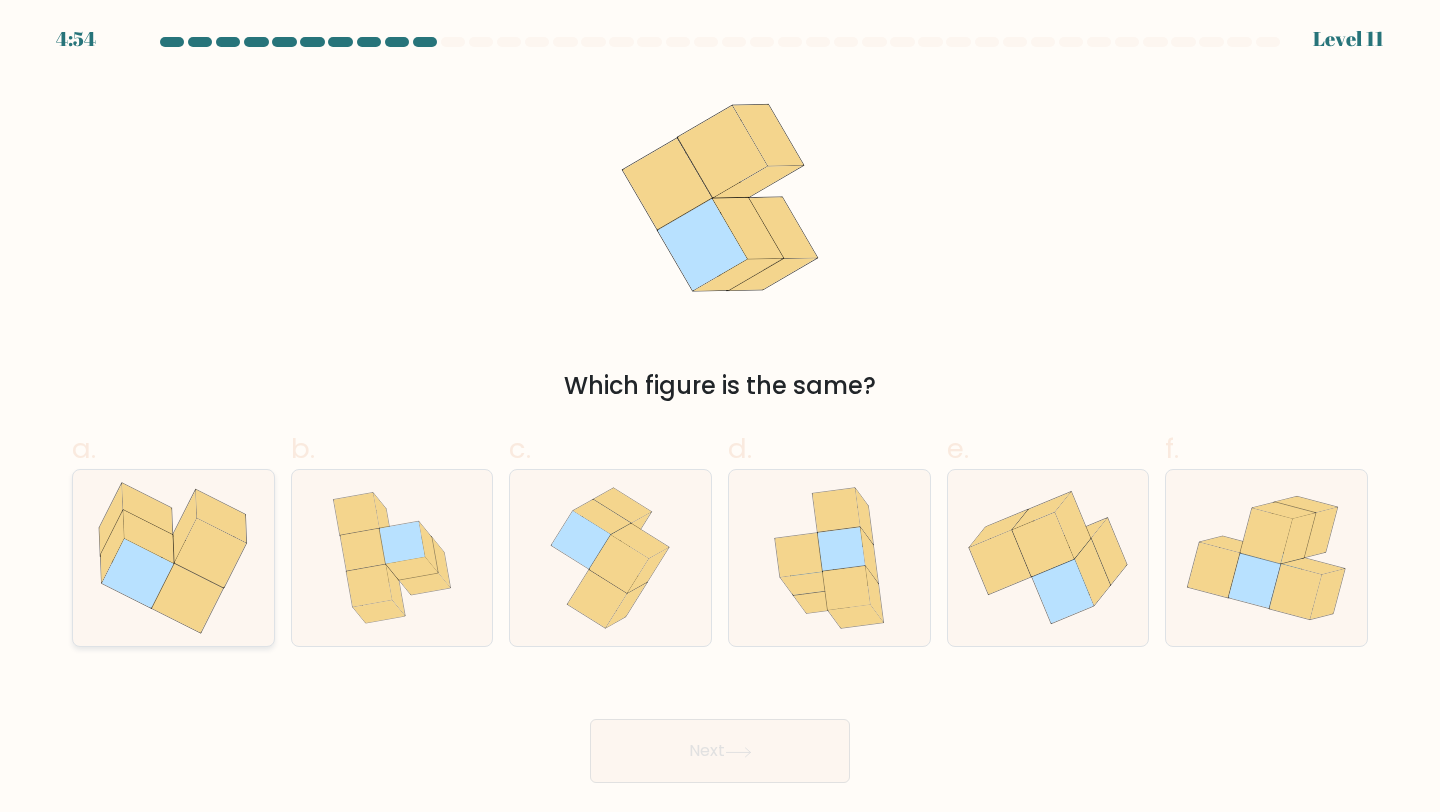click at bounding box center [211, 552] 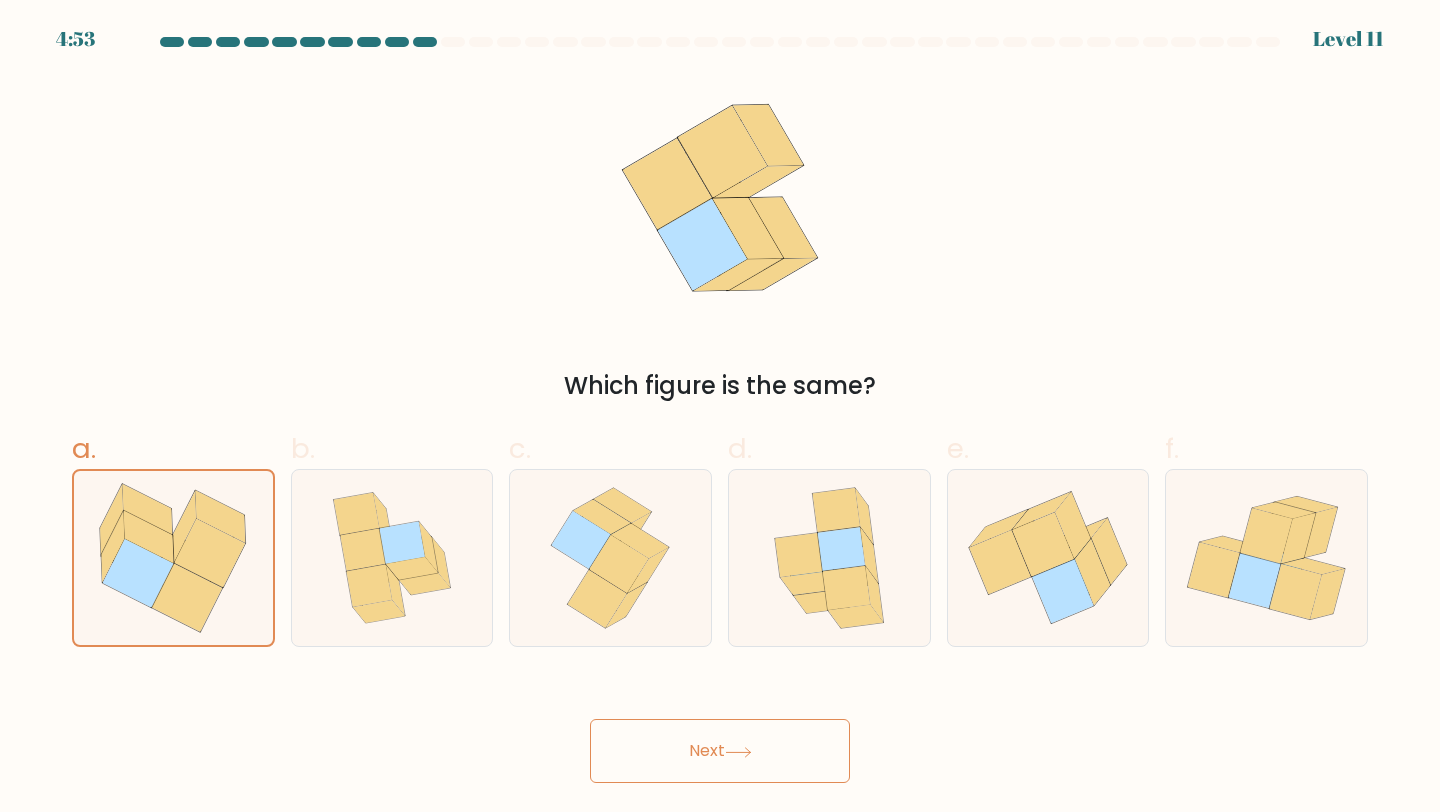 click on "Next" at bounding box center [720, 751] 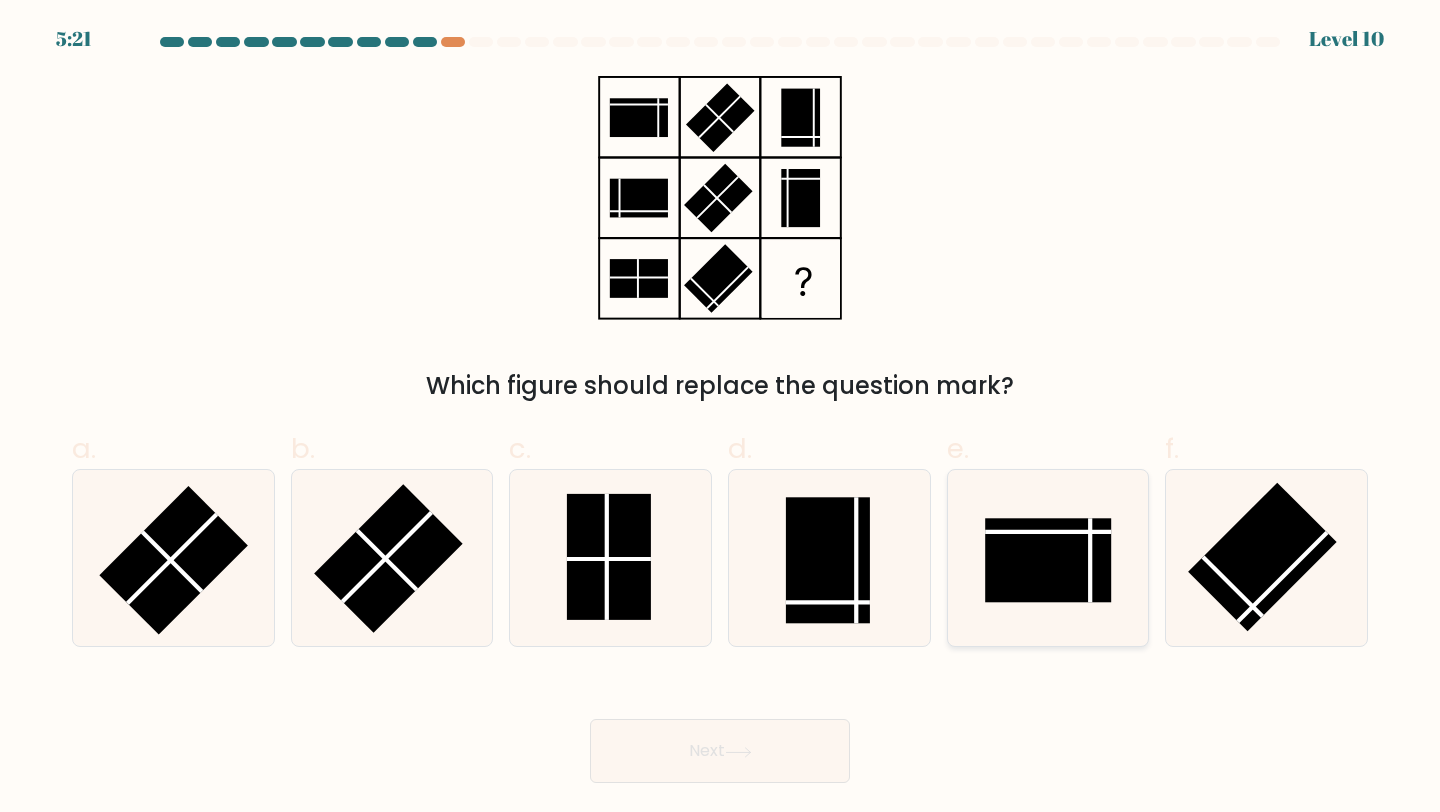 click at bounding box center [1048, 560] 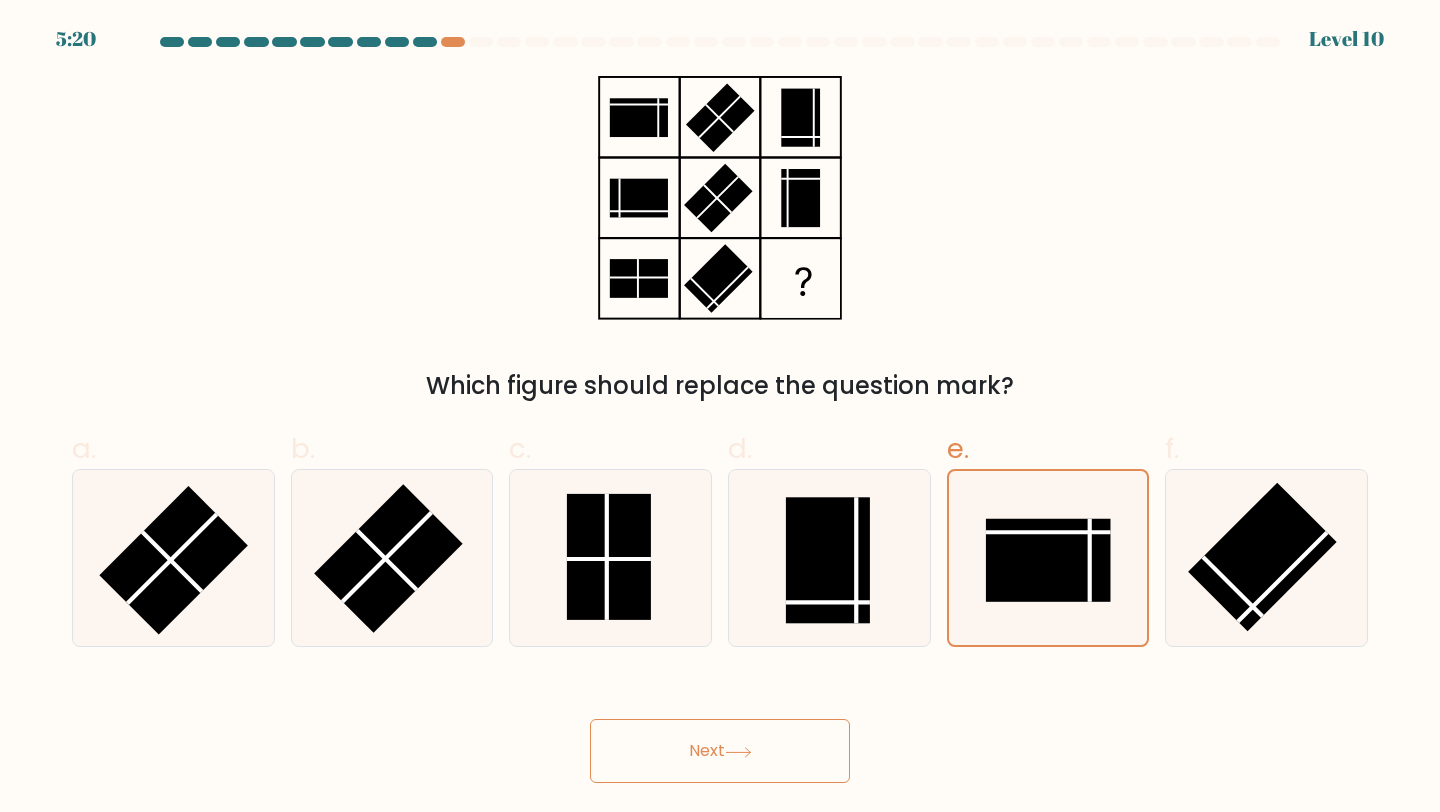 click on "Next" at bounding box center (720, 751) 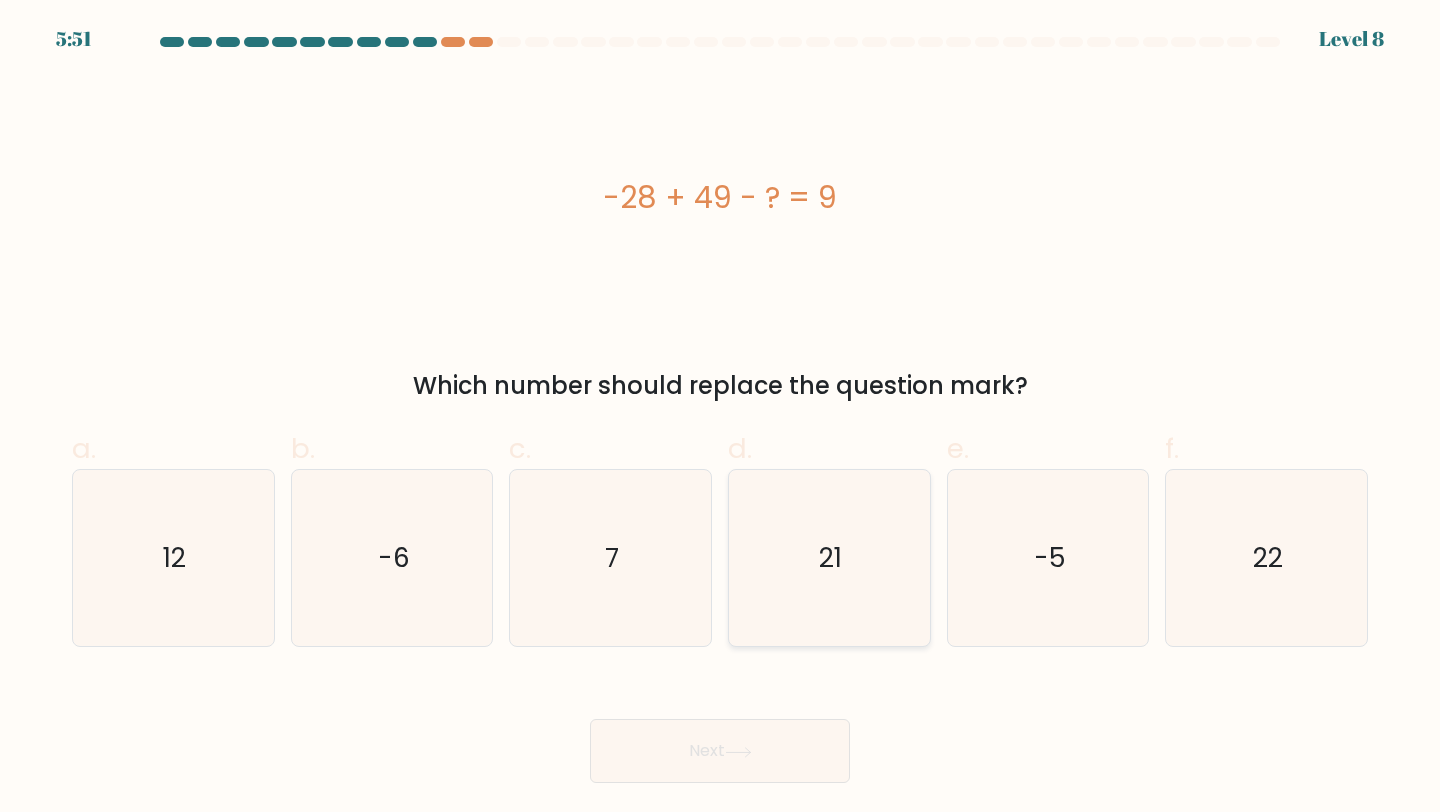 click on "21" at bounding box center (829, 558) 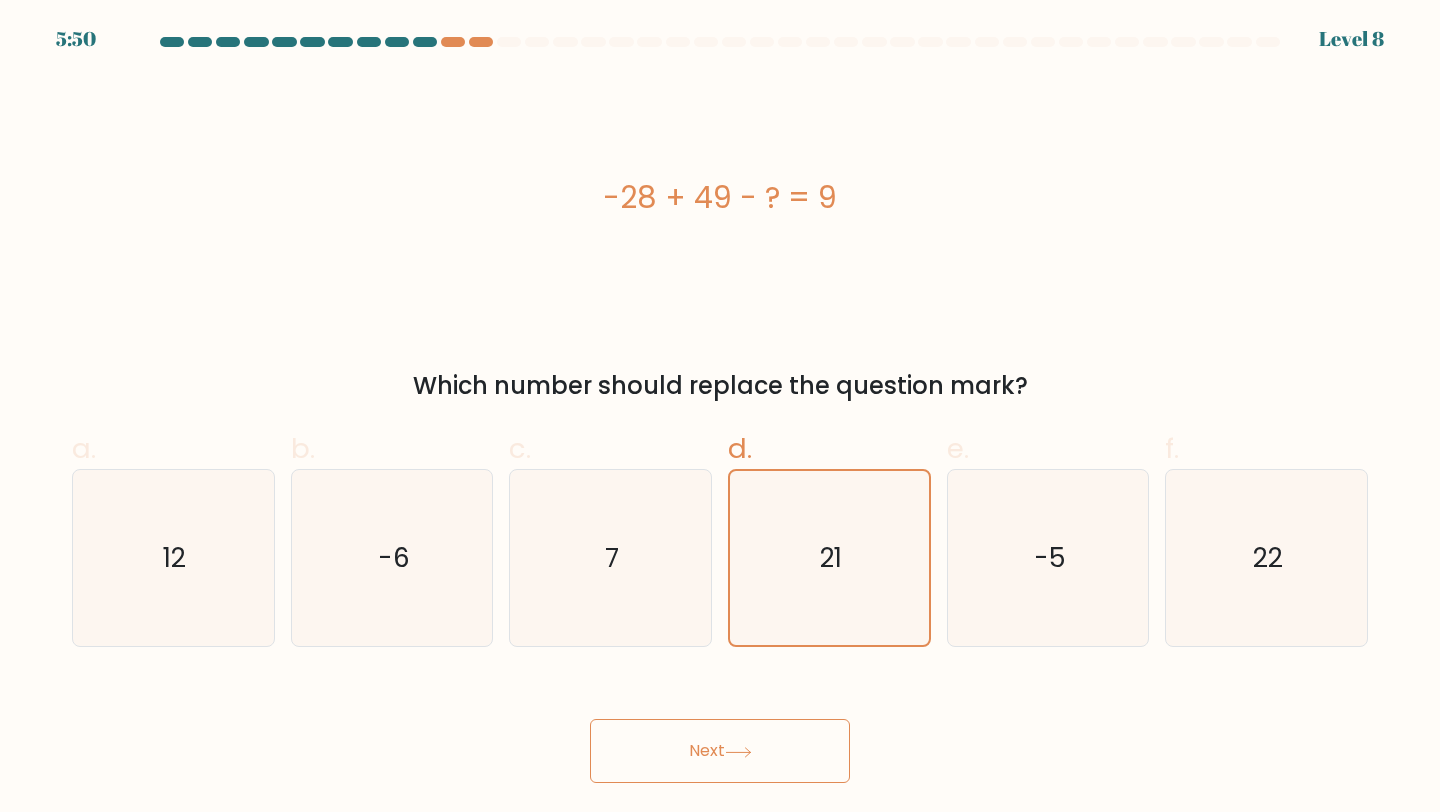 click on "Next" at bounding box center [720, 751] 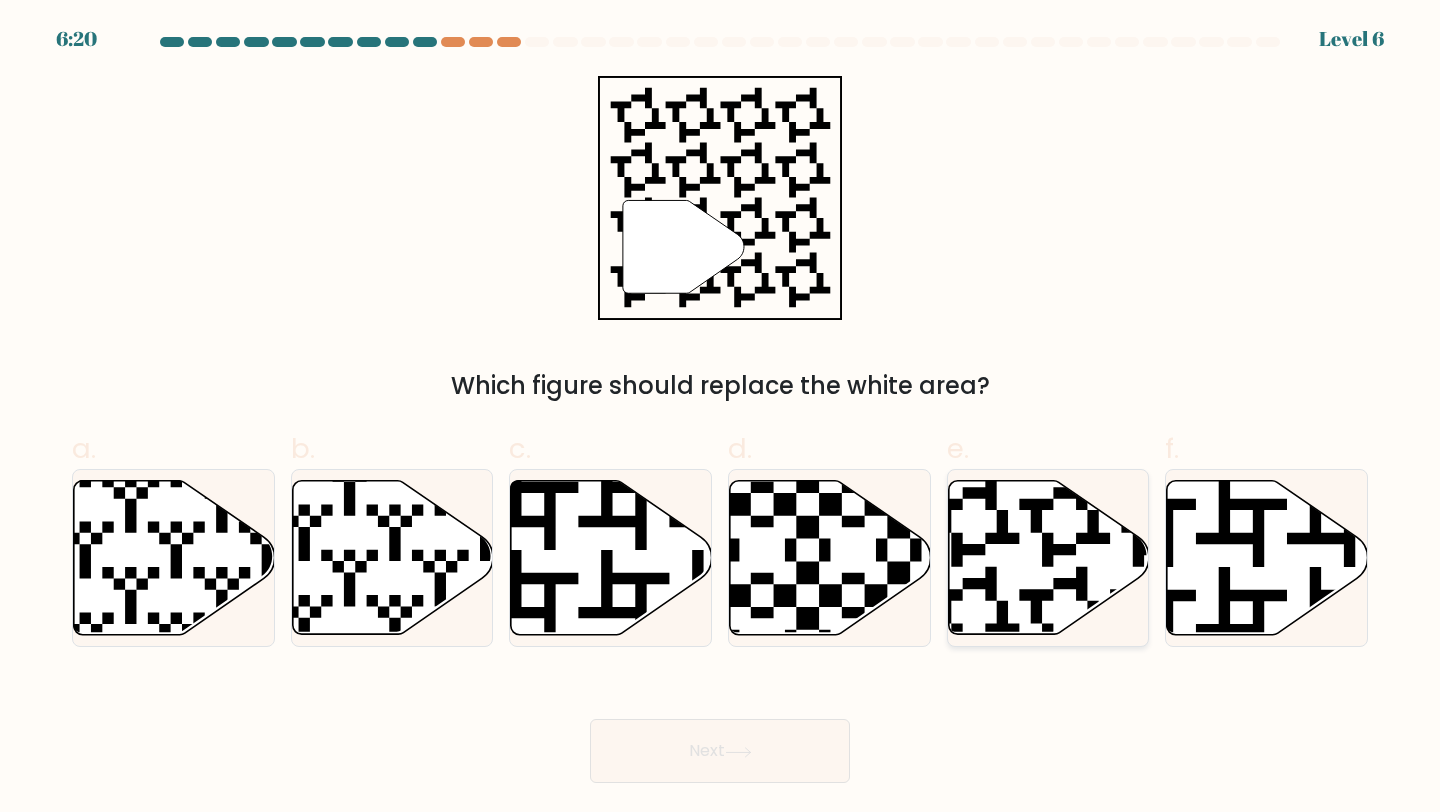 click at bounding box center (1048, 558) 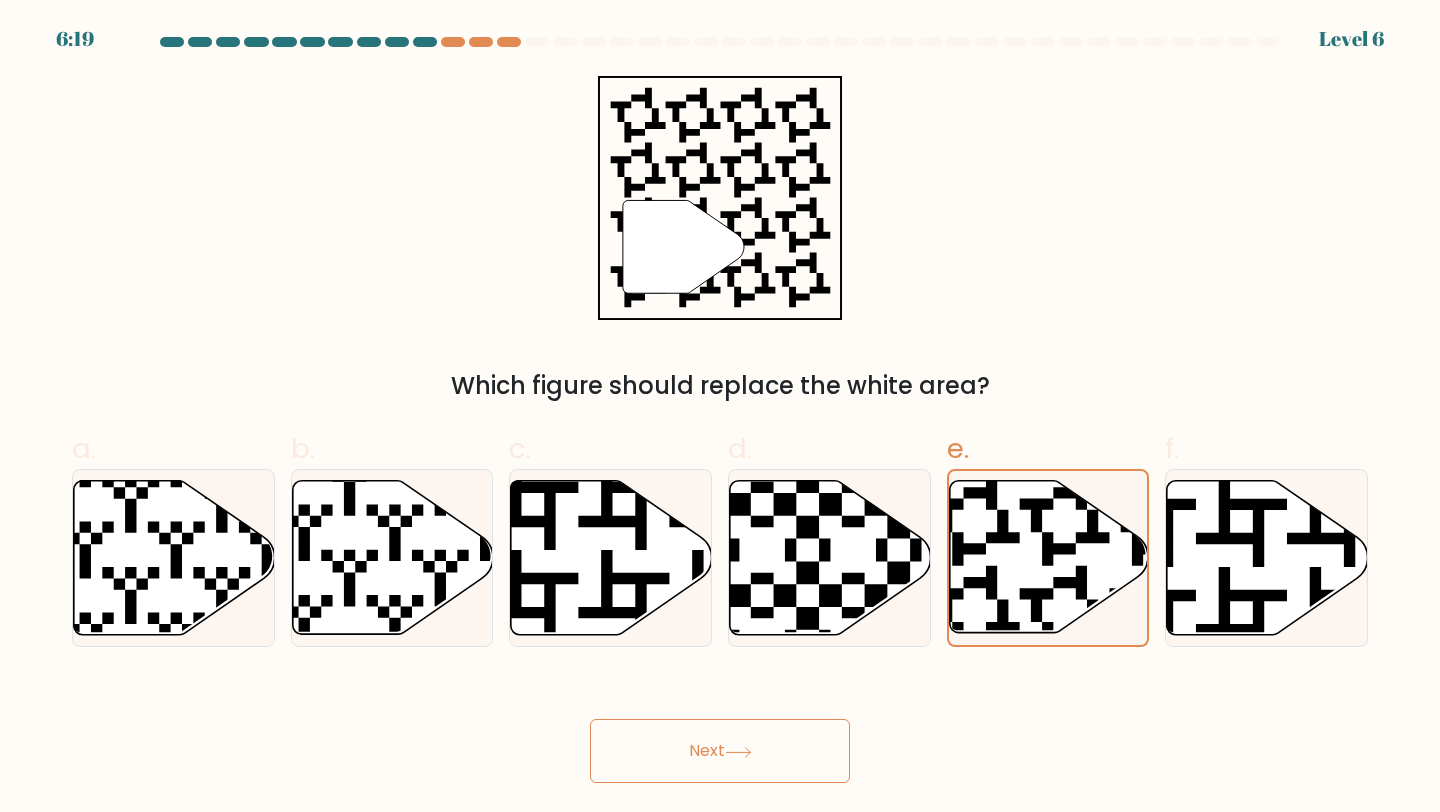 click on "Next" at bounding box center (720, 751) 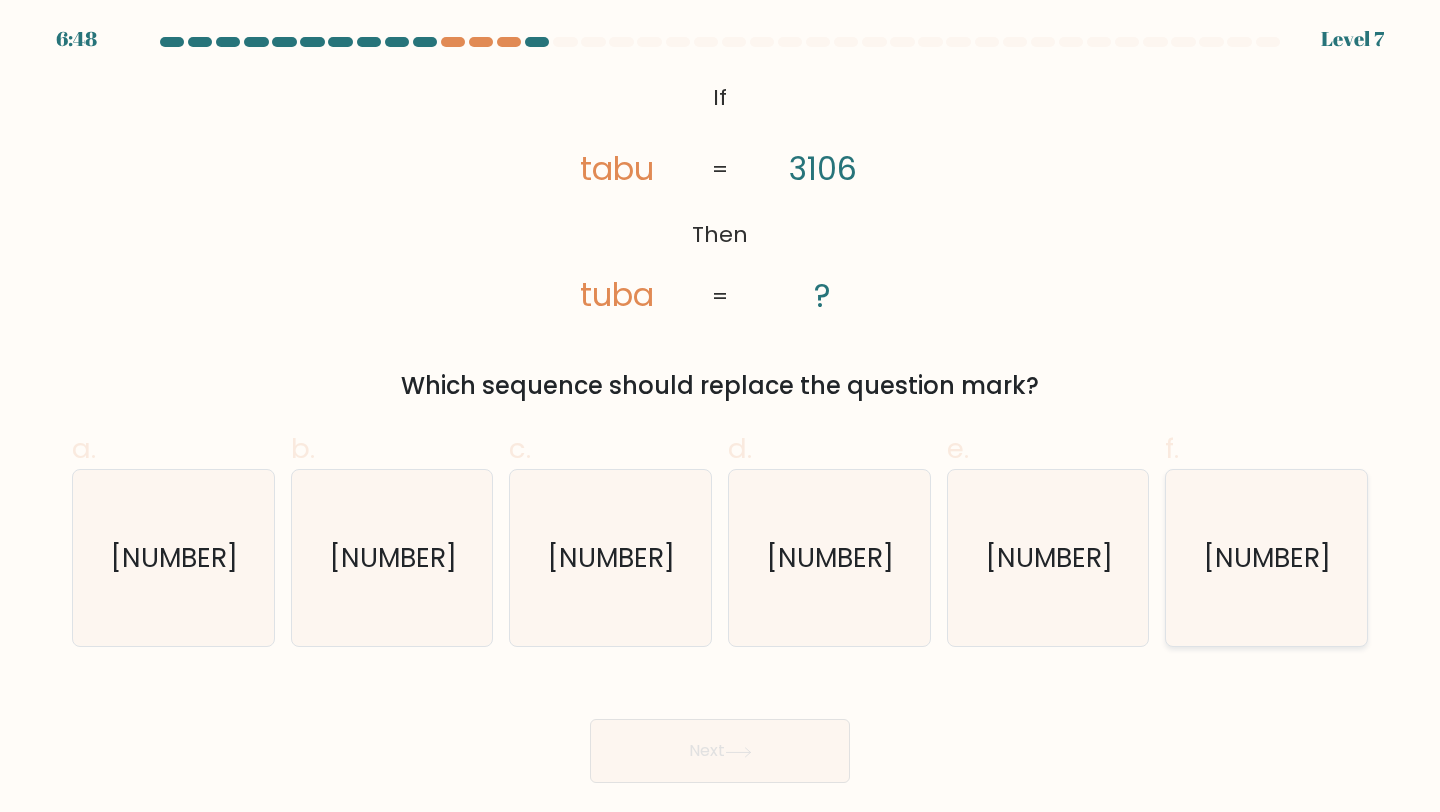 click on "[NUMBER]" at bounding box center (1266, 558) 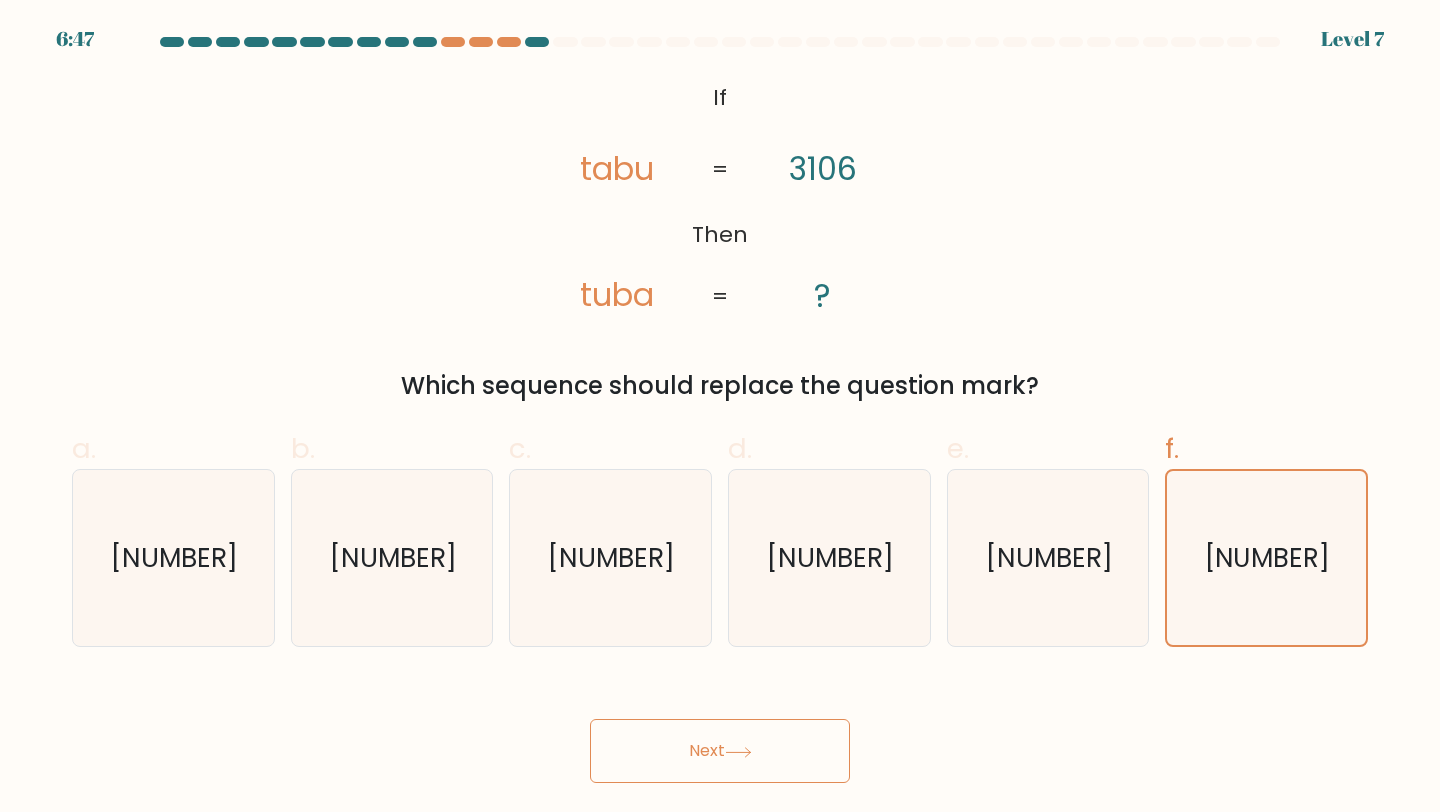 click on "Next" at bounding box center [720, 751] 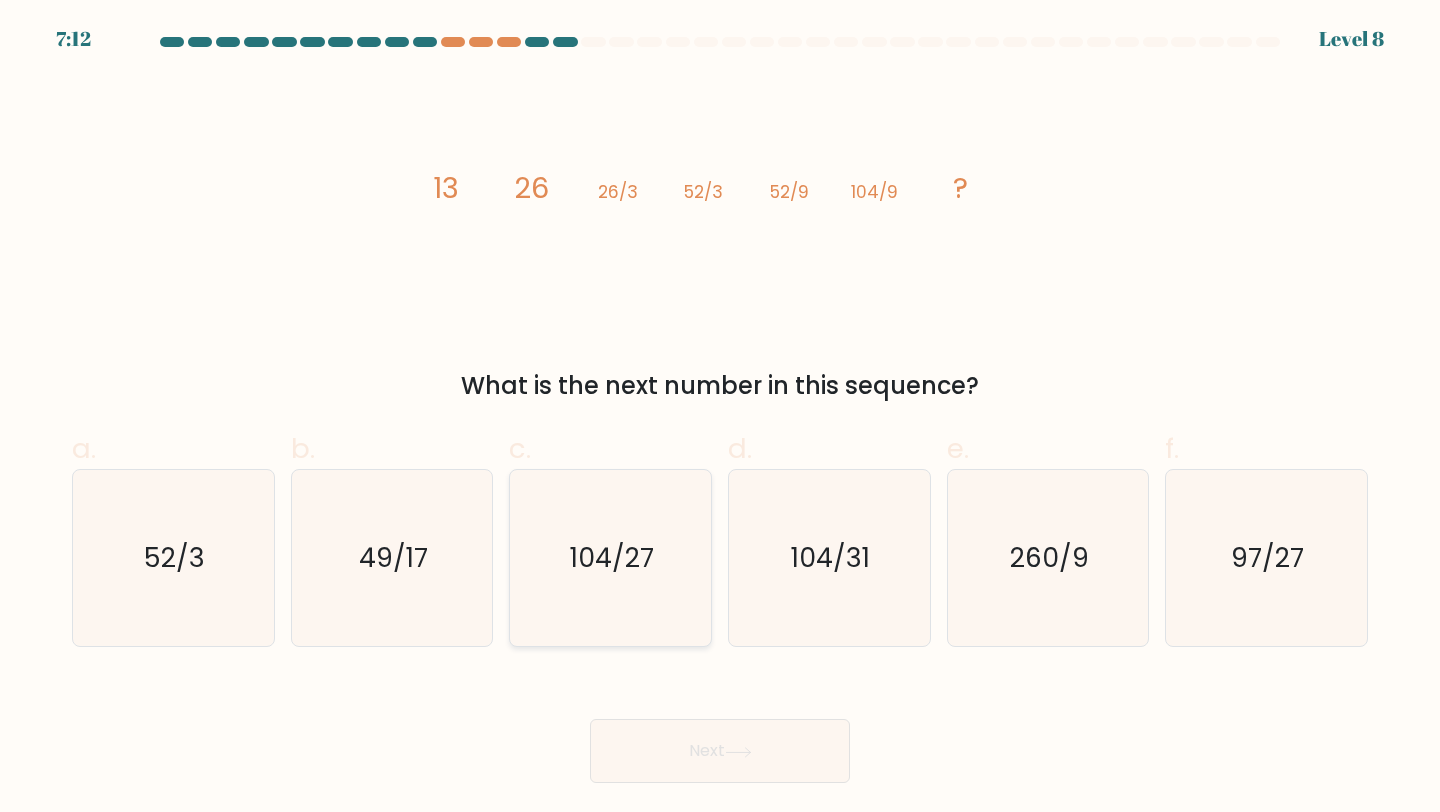 click on "104/27" at bounding box center (610, 558) 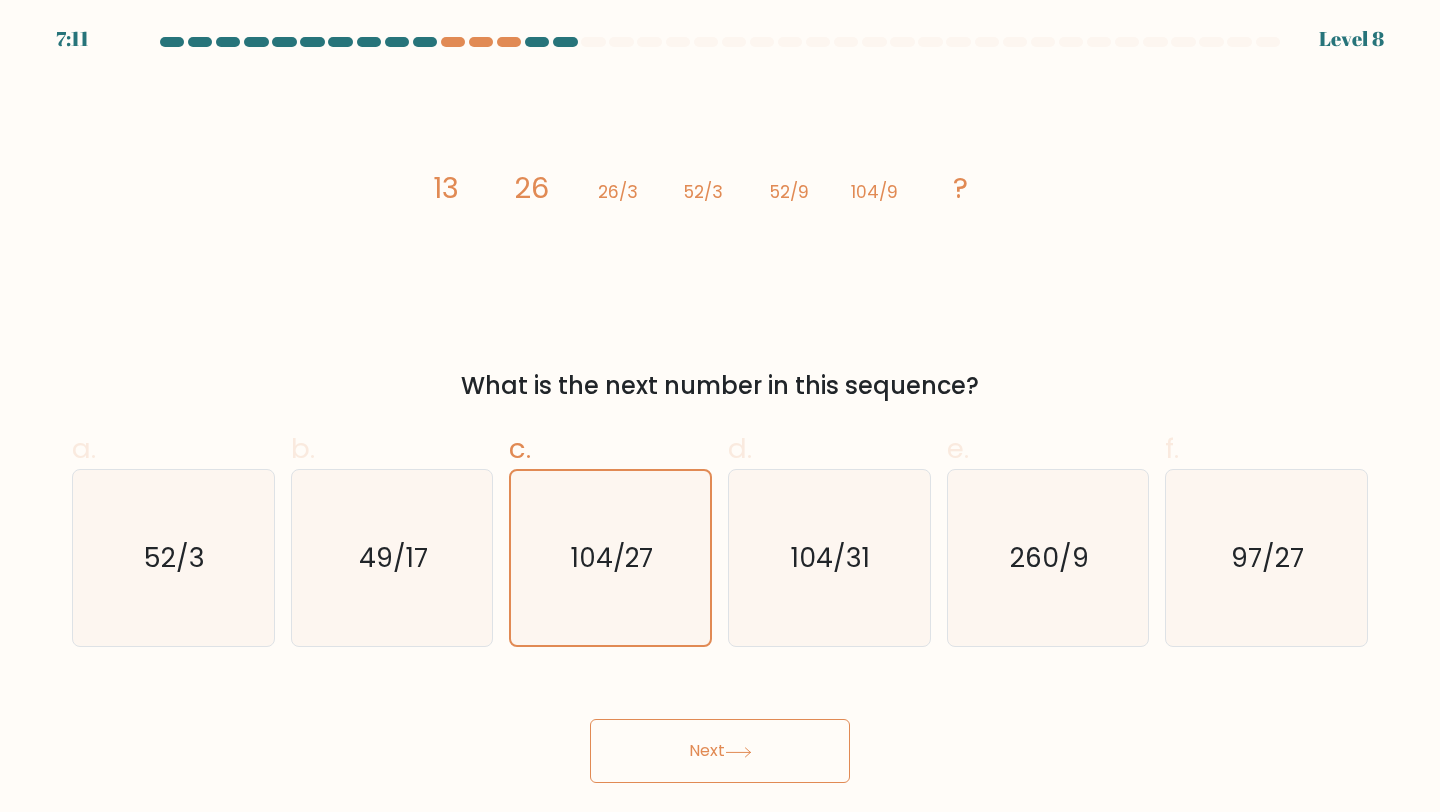 click on "Next" at bounding box center [720, 751] 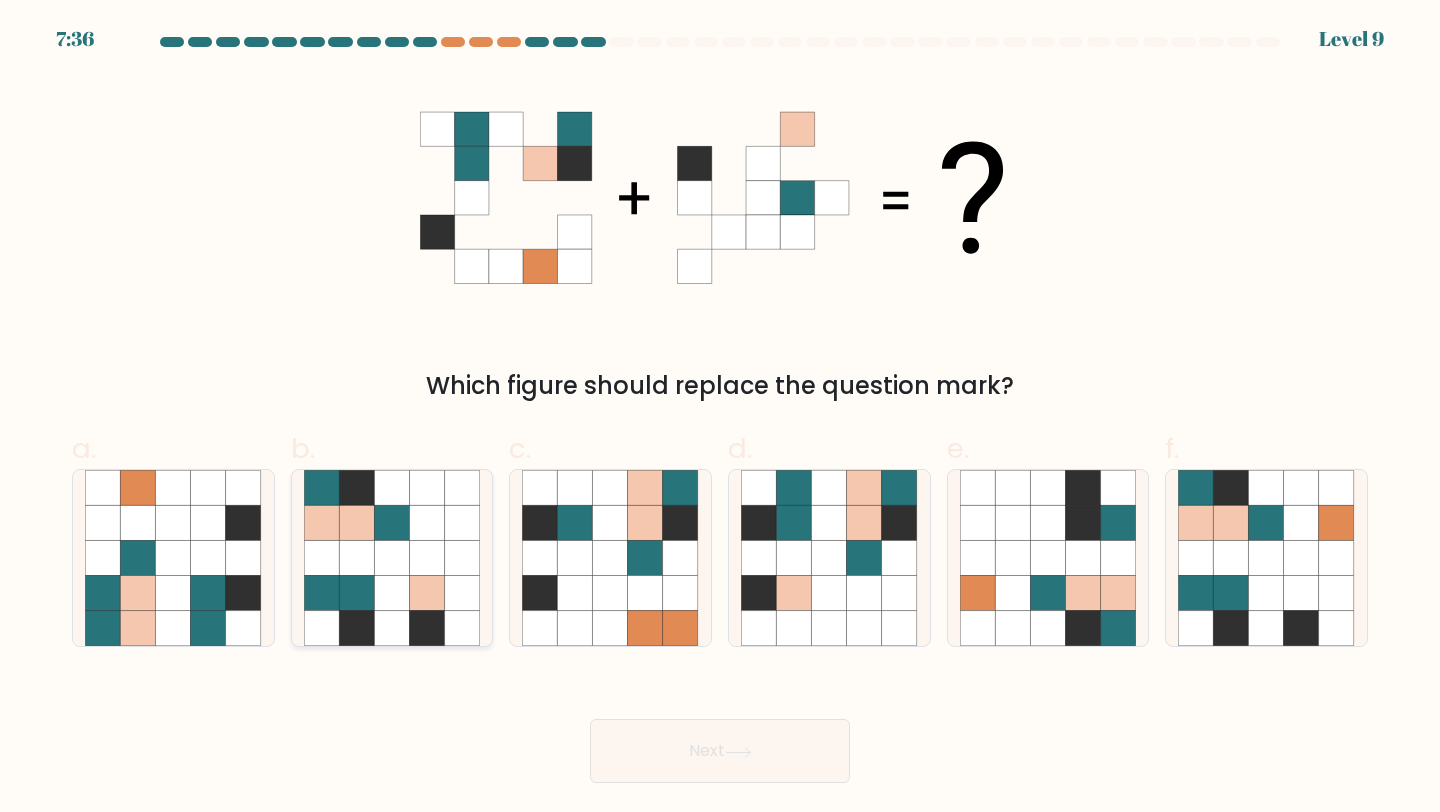 click at bounding box center (356, 558) 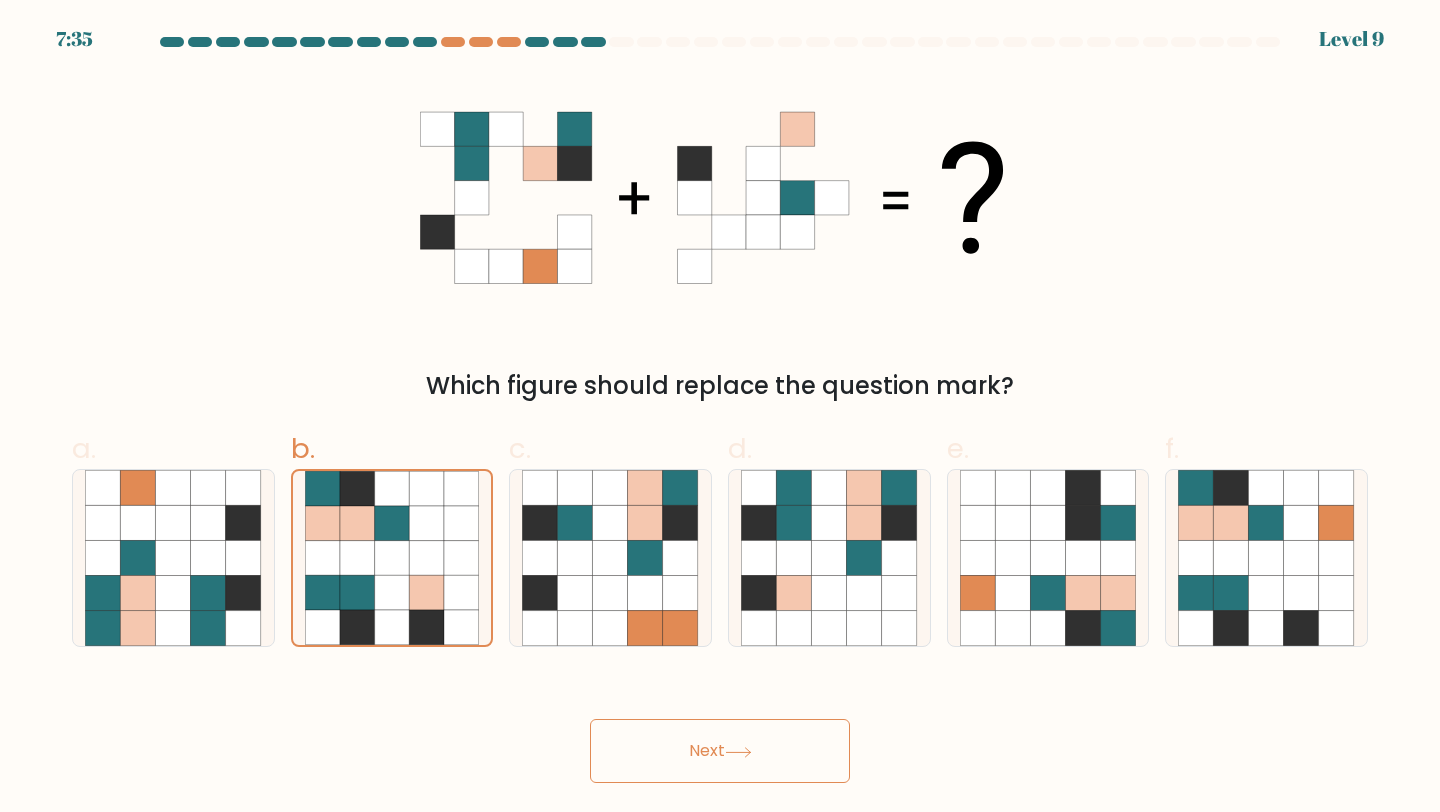 click on "Next" at bounding box center (720, 751) 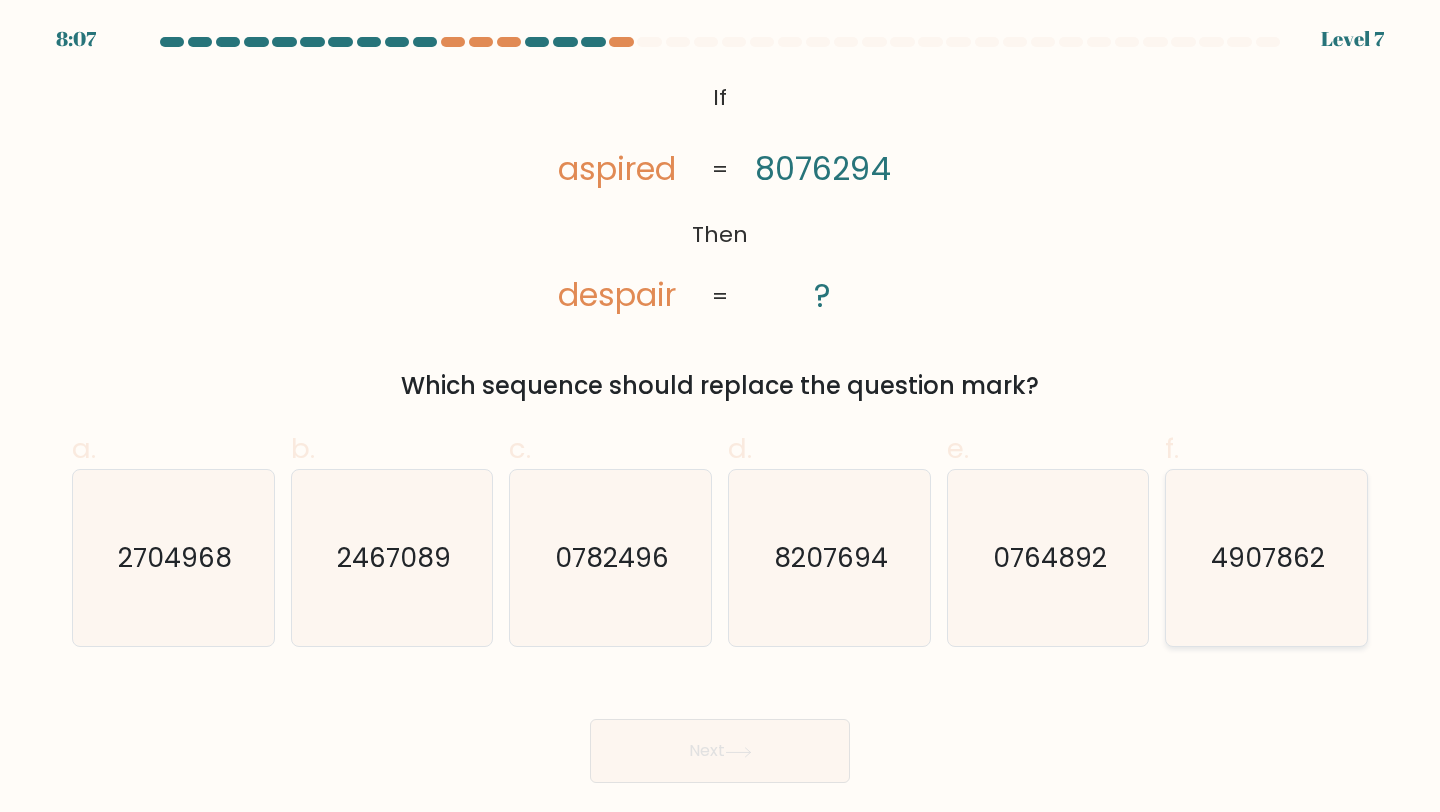 click on "4907862" at bounding box center (1266, 558) 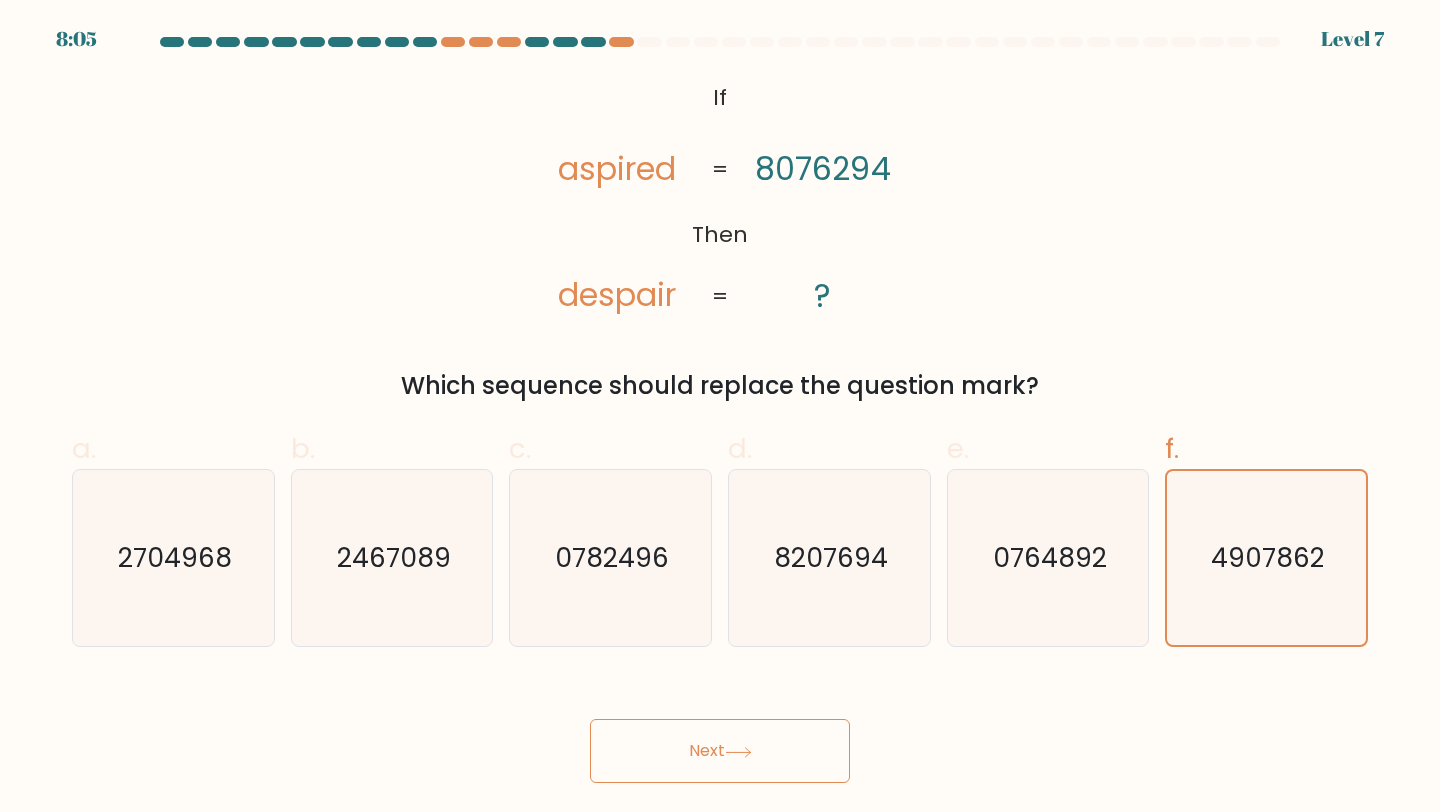 click at bounding box center (738, 751) 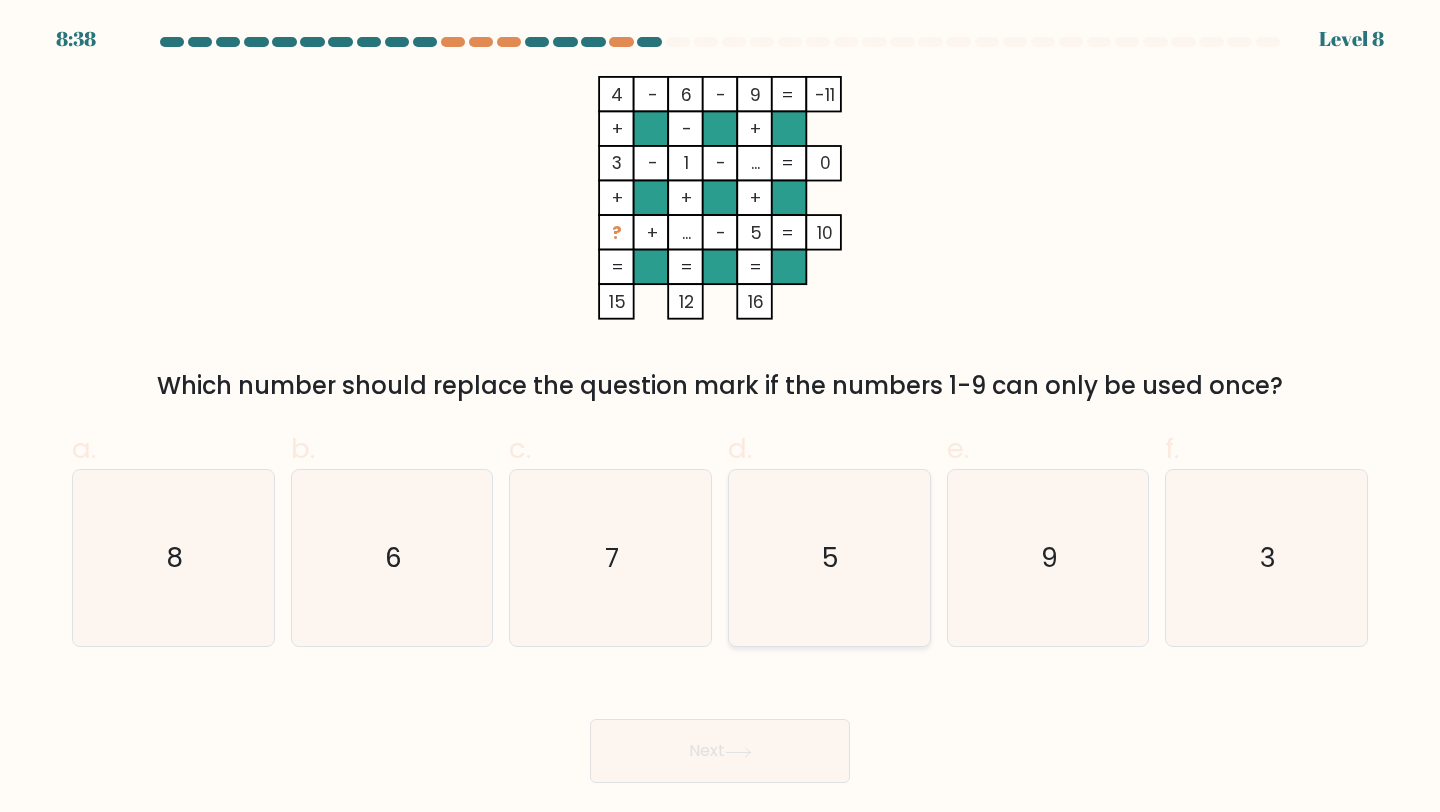 click on "5" at bounding box center (831, 557) 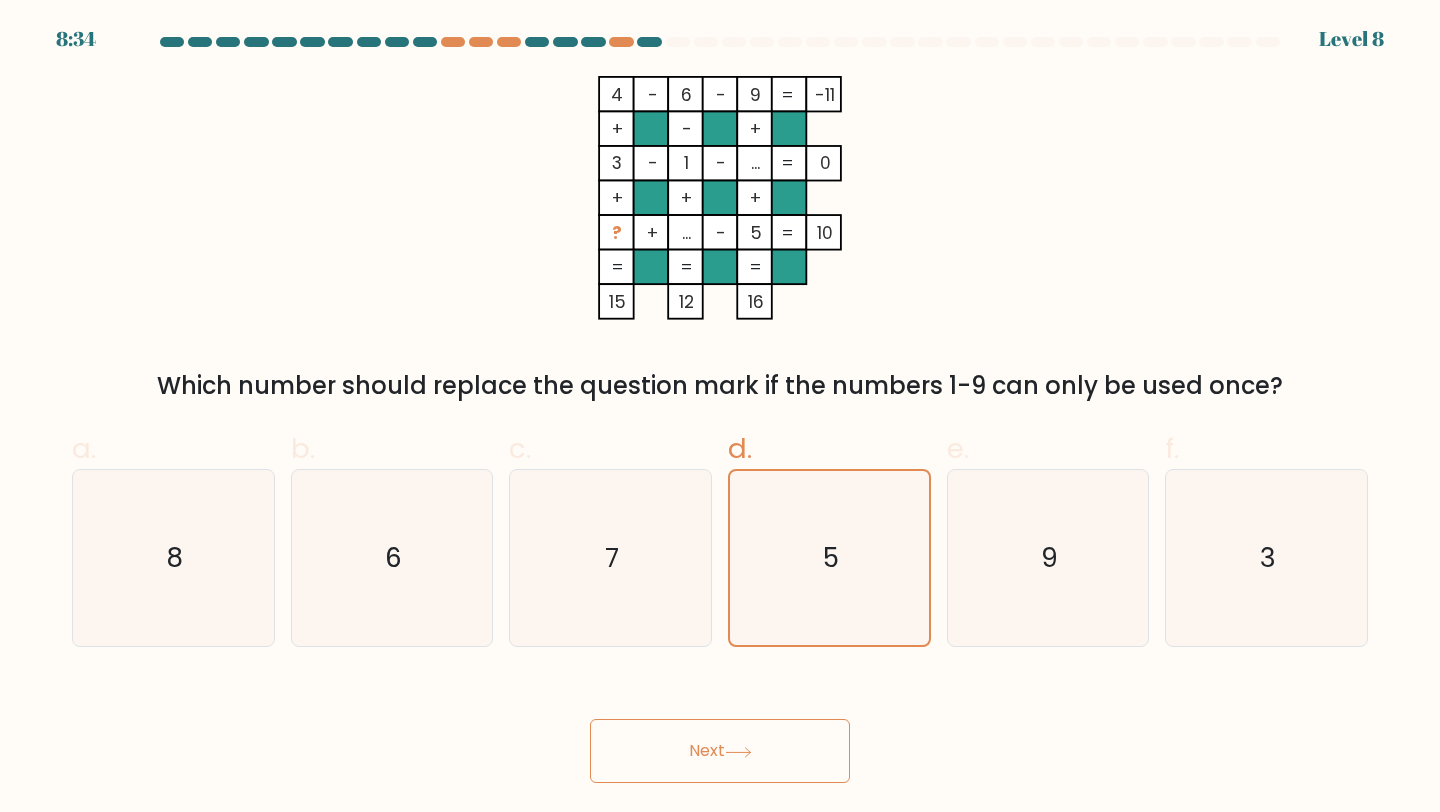 click on "Next" at bounding box center [720, 751] 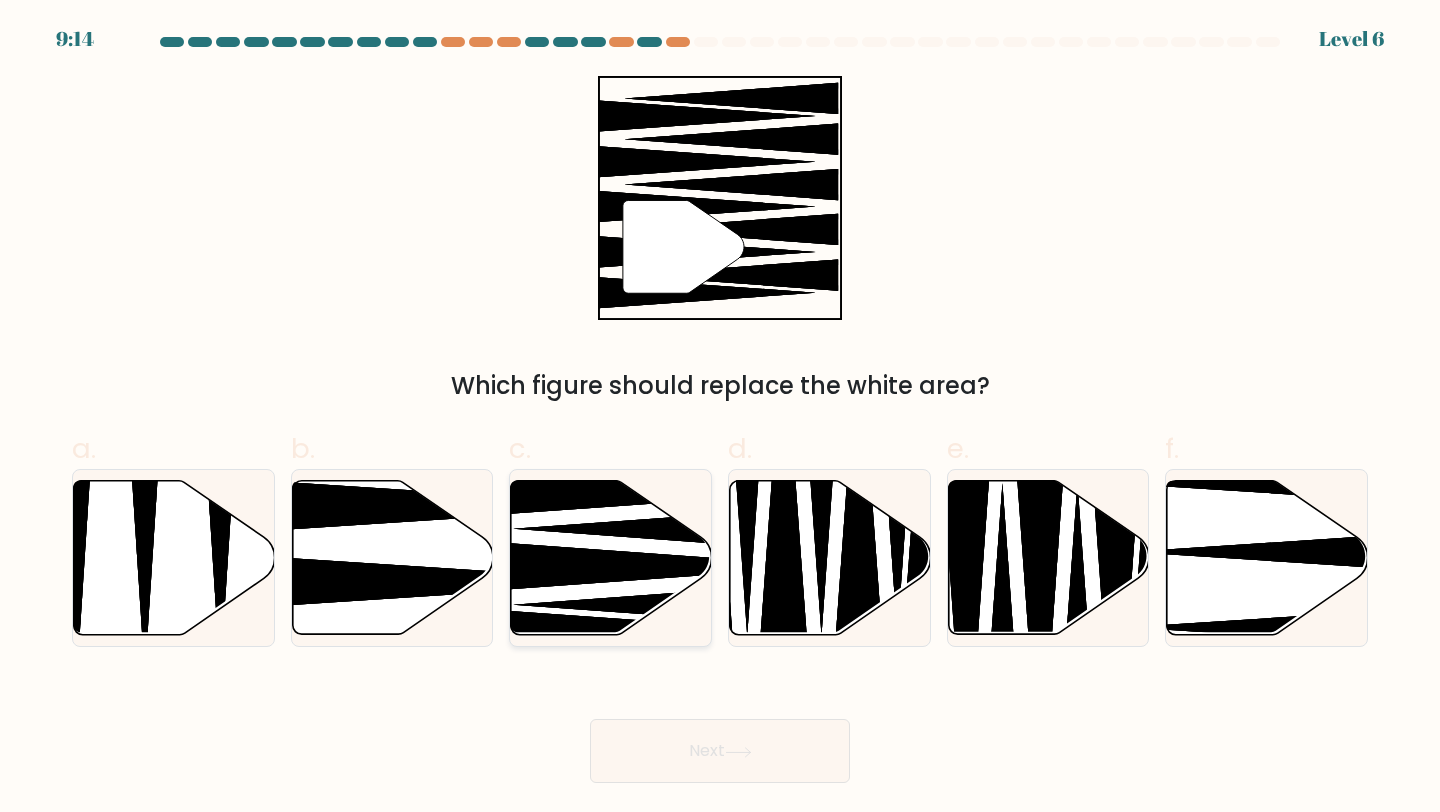 click at bounding box center (650, 566) 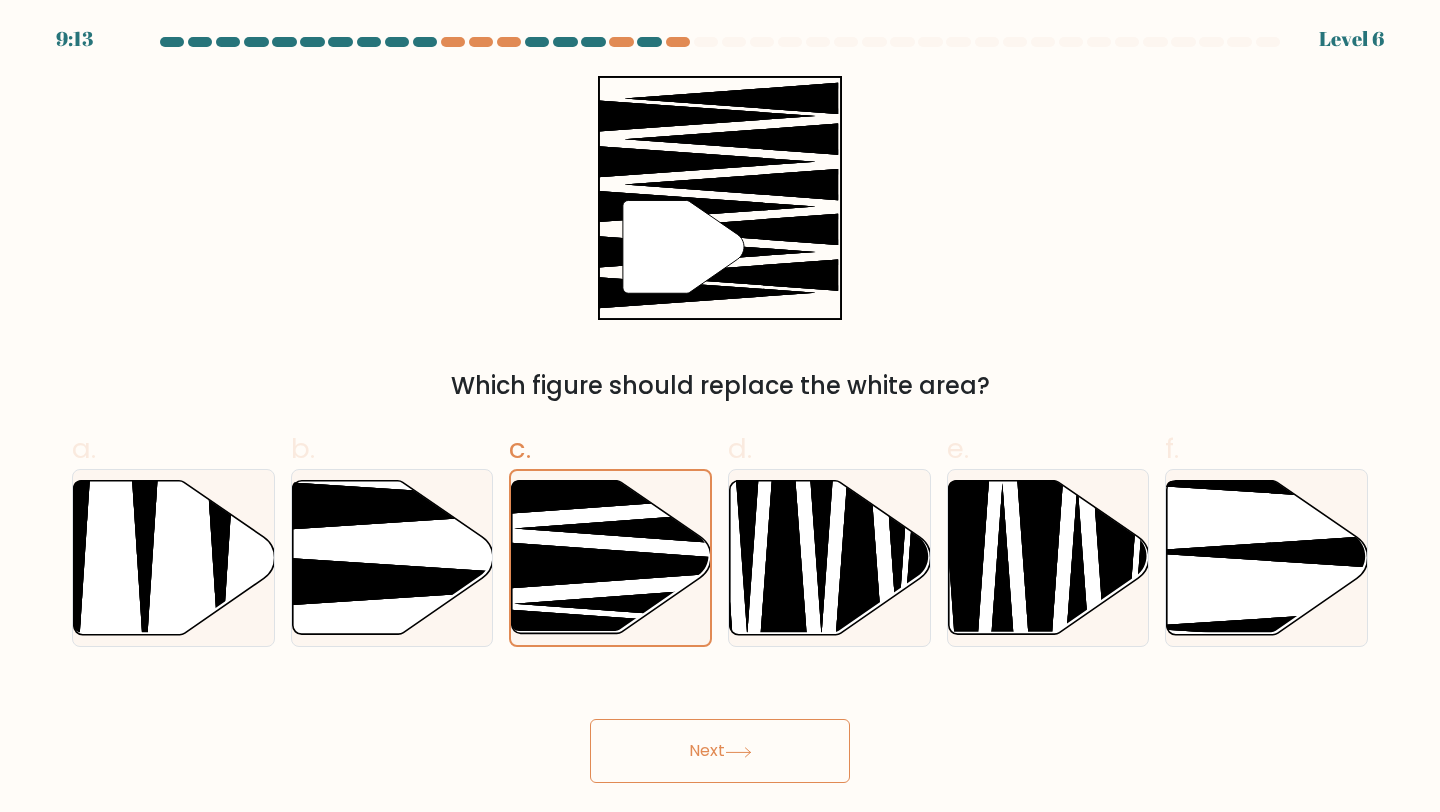 click on "Next" at bounding box center (720, 751) 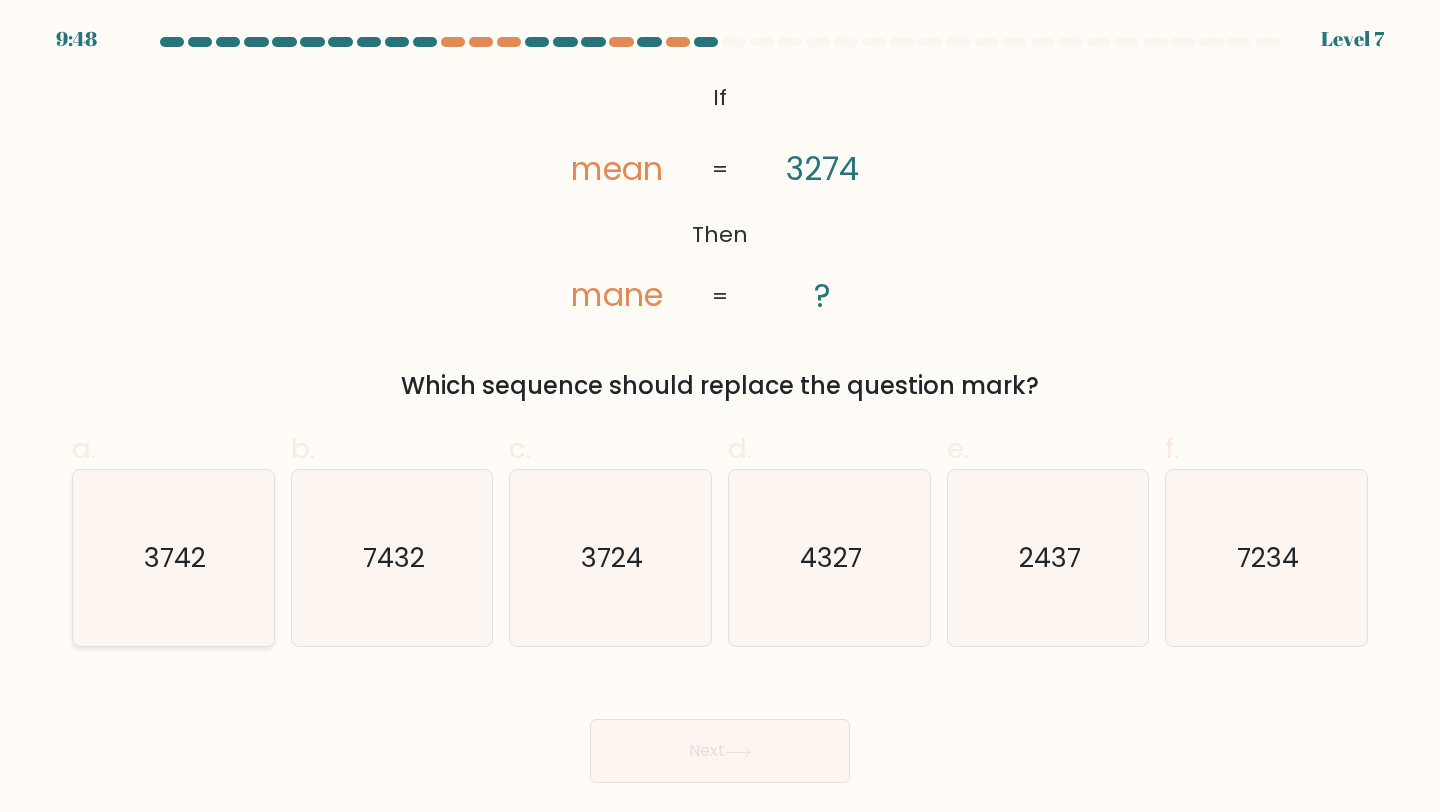 click on "3742" at bounding box center (173, 558) 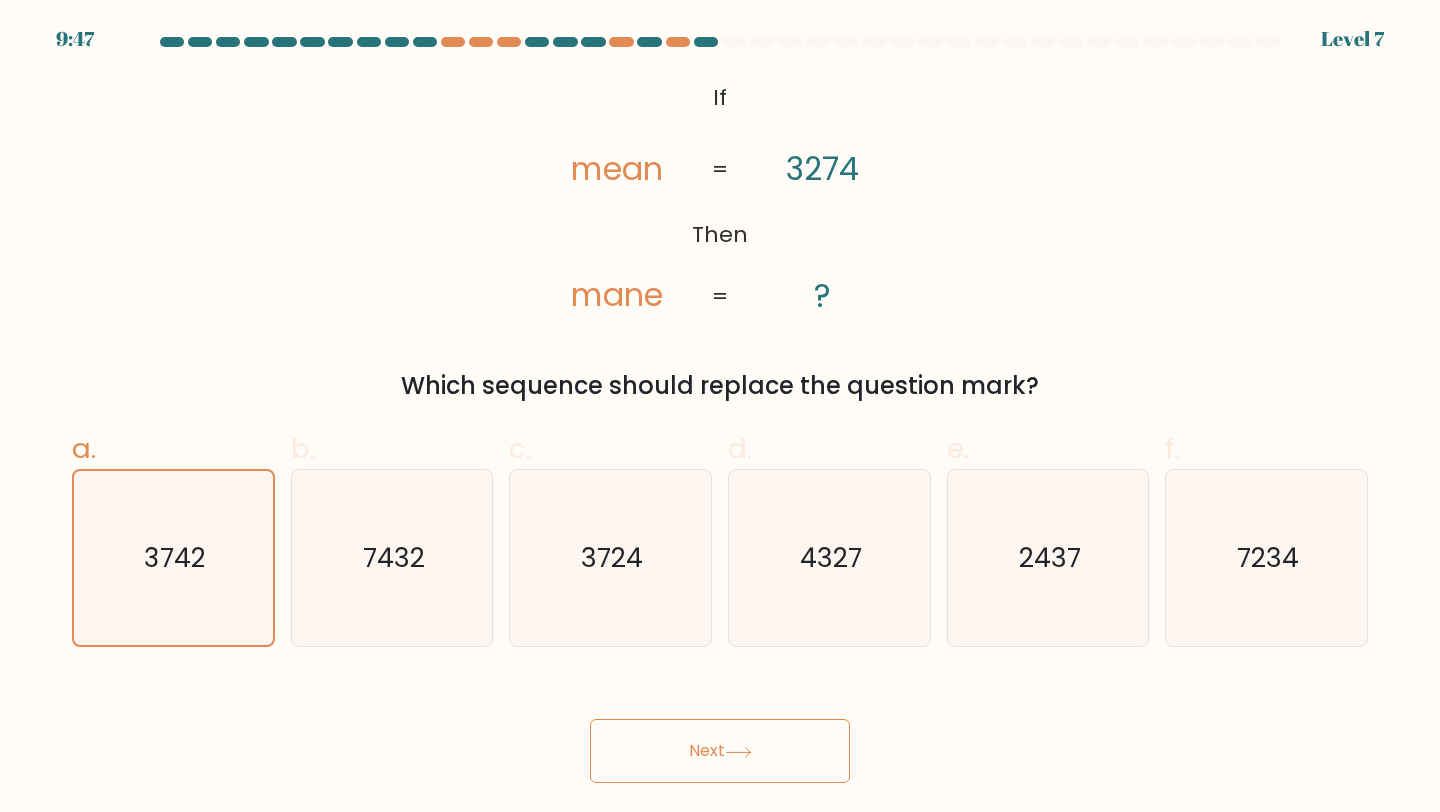click on "Next" at bounding box center [720, 751] 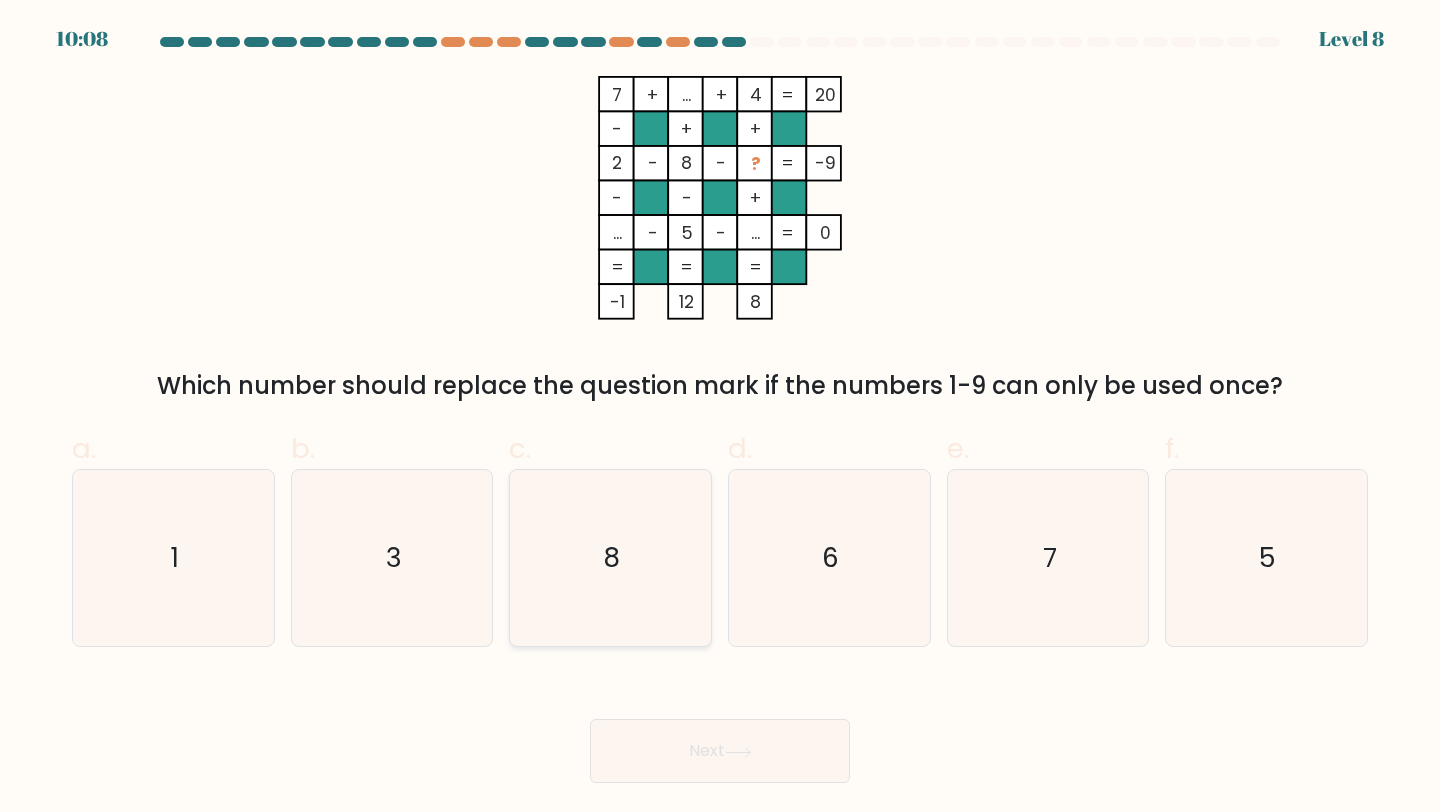 click on "8" at bounding box center (610, 558) 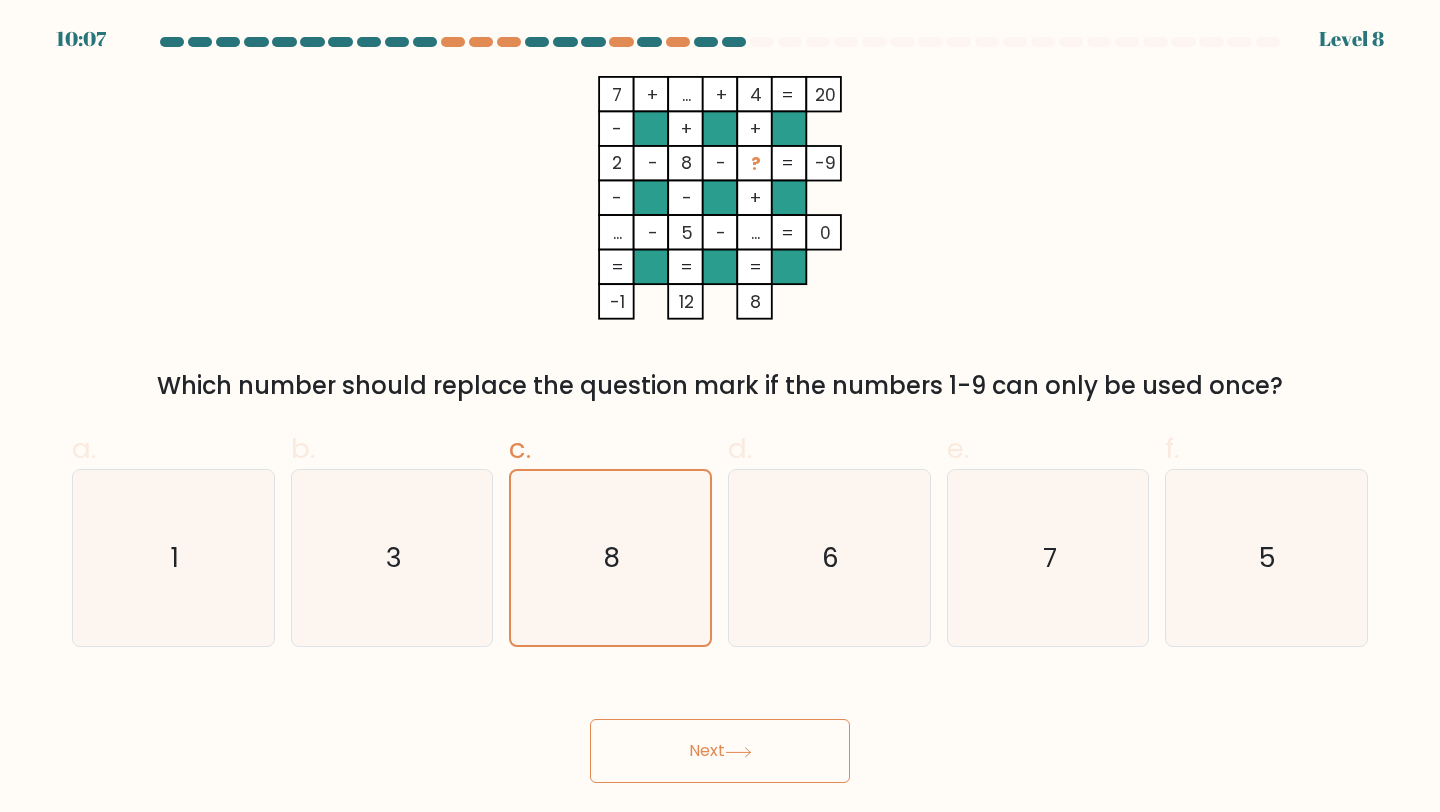 click on "Next" at bounding box center (720, 751) 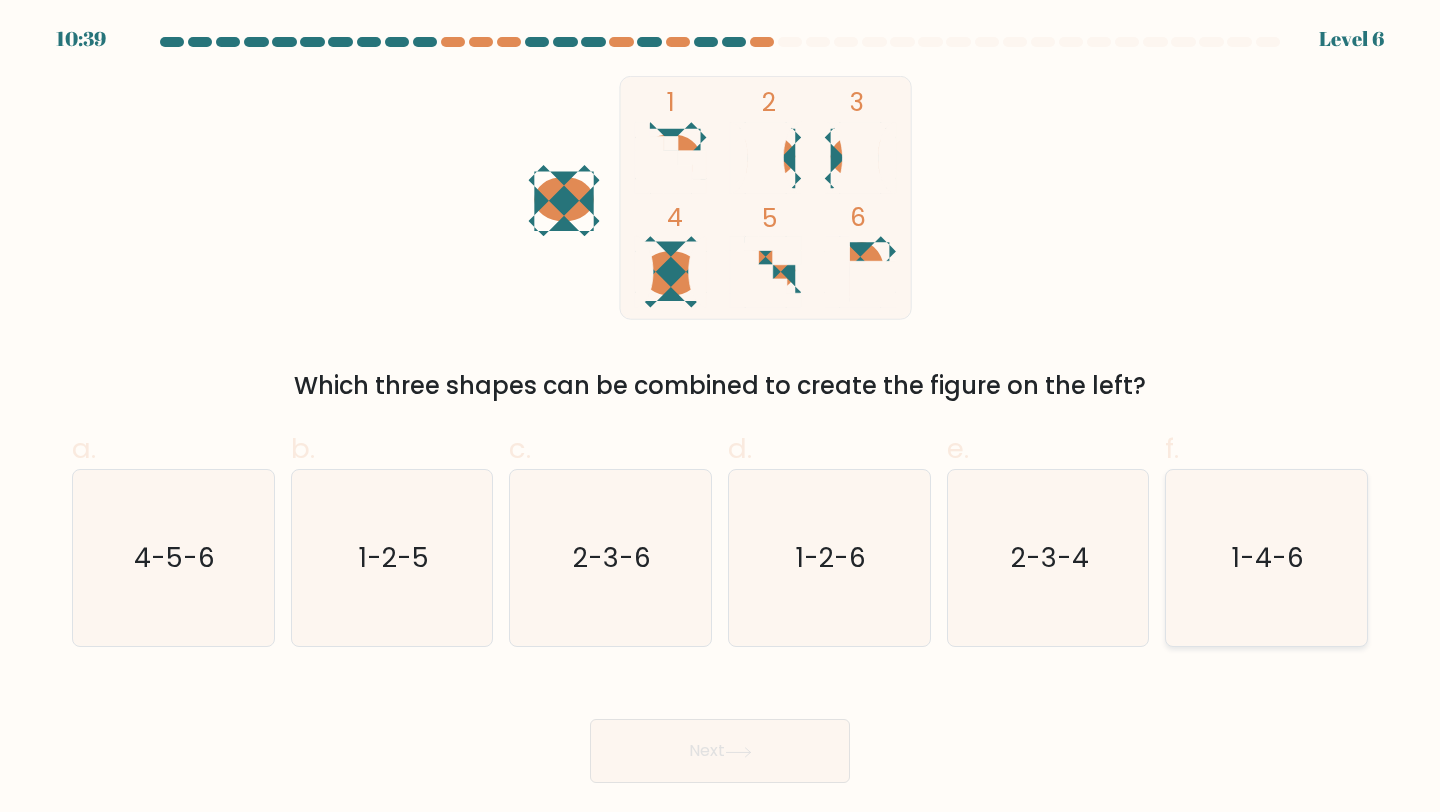 click on "1-4-6" at bounding box center (1266, 558) 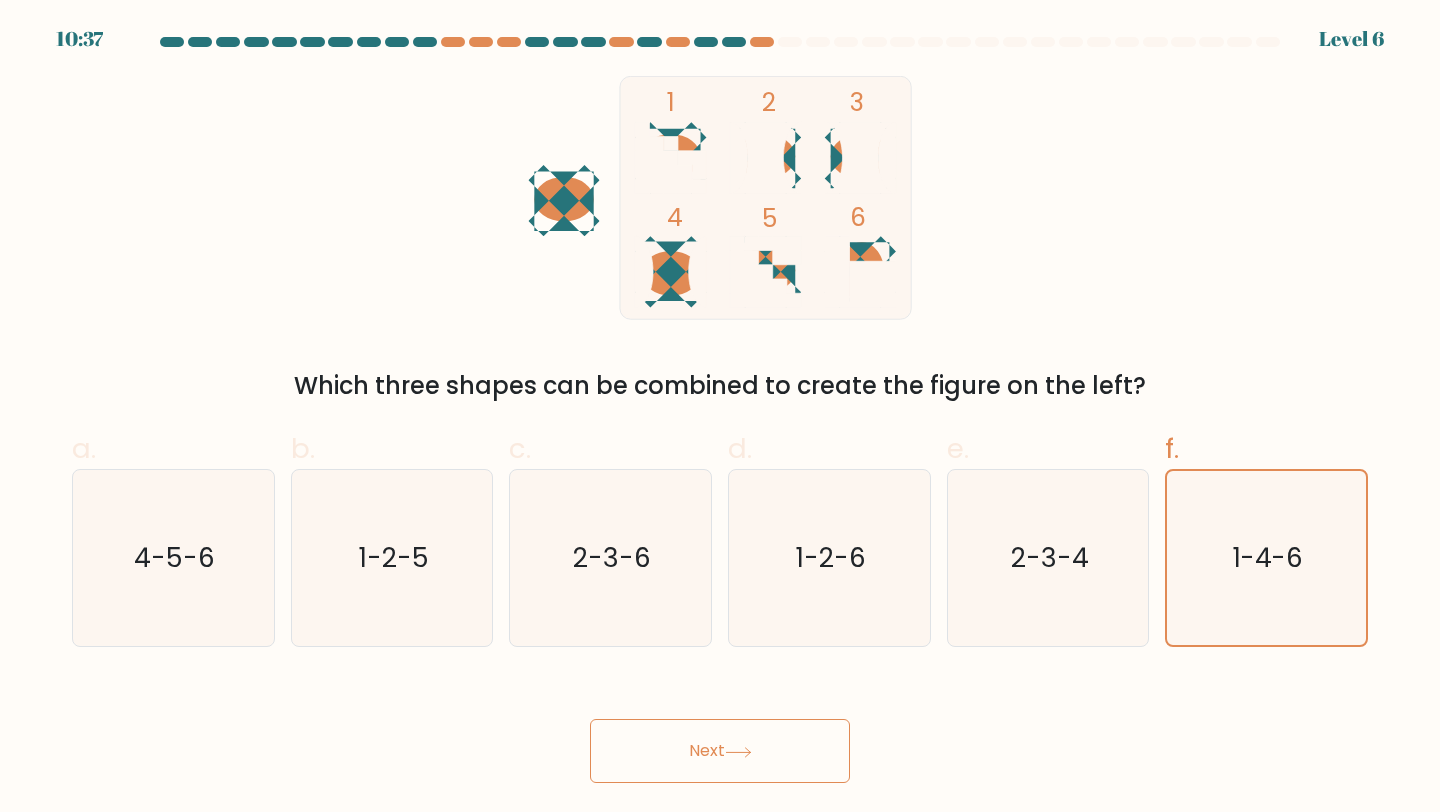 click on "Next" at bounding box center (720, 751) 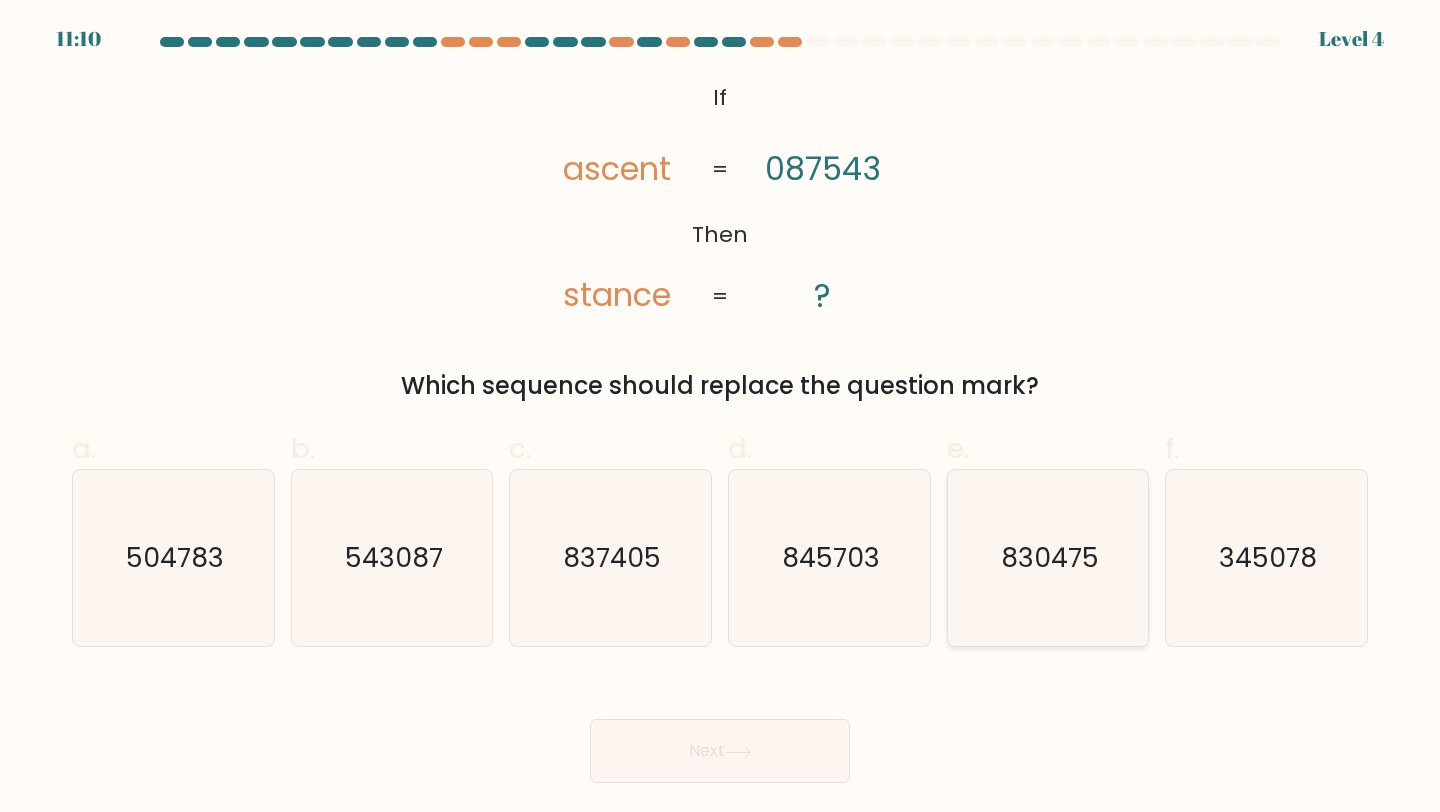 click on "830475" at bounding box center [1048, 558] 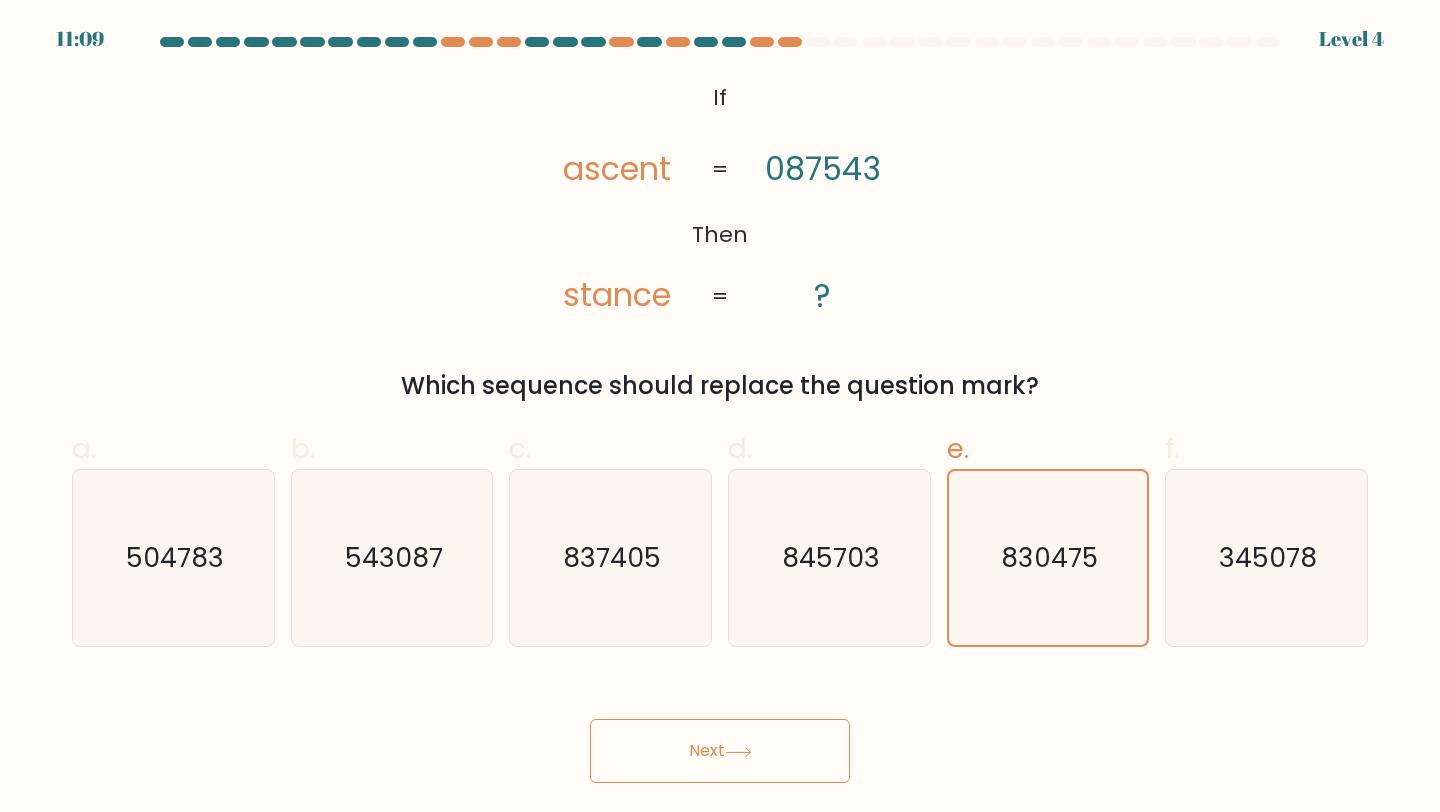 click on "Next" at bounding box center (720, 751) 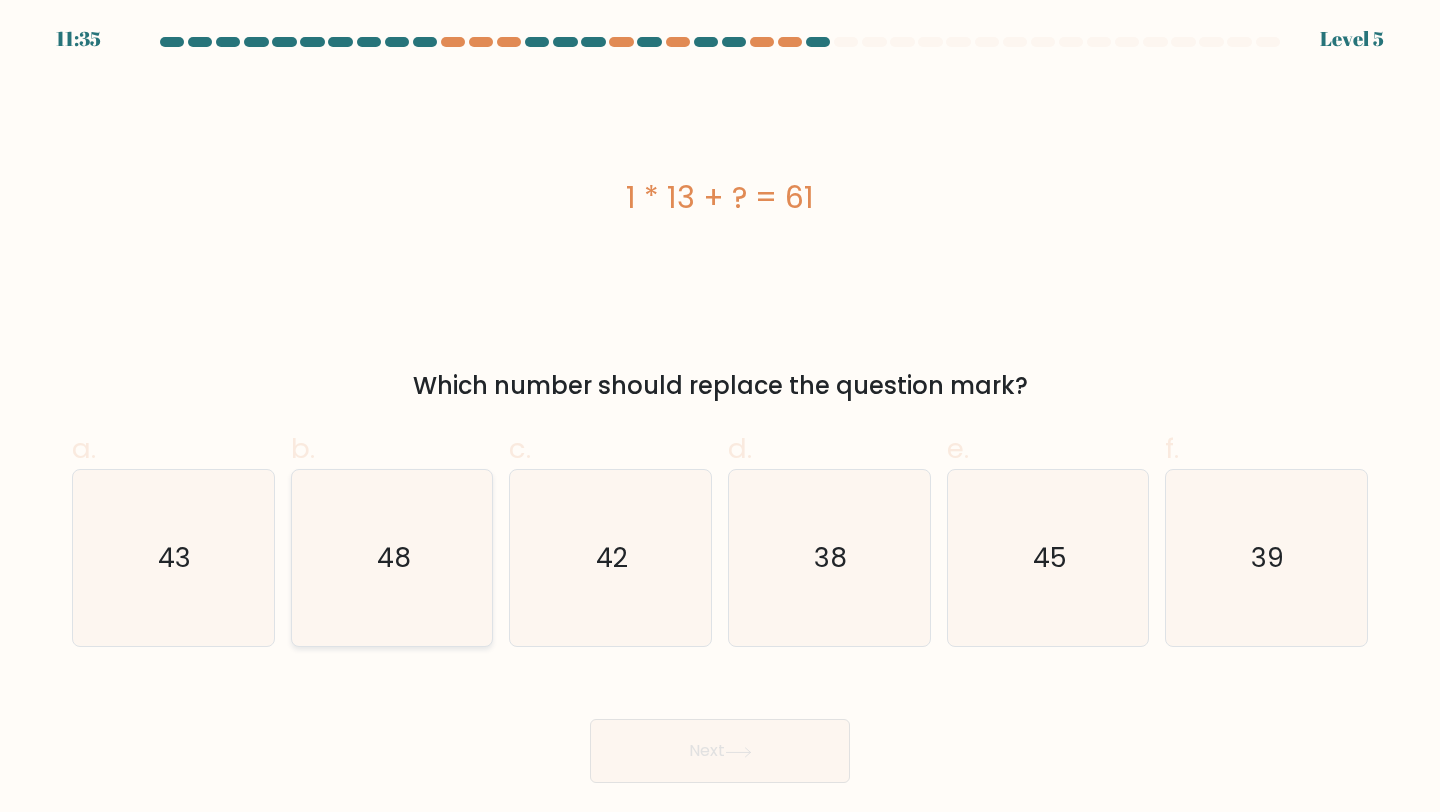 click on "48" at bounding box center [392, 558] 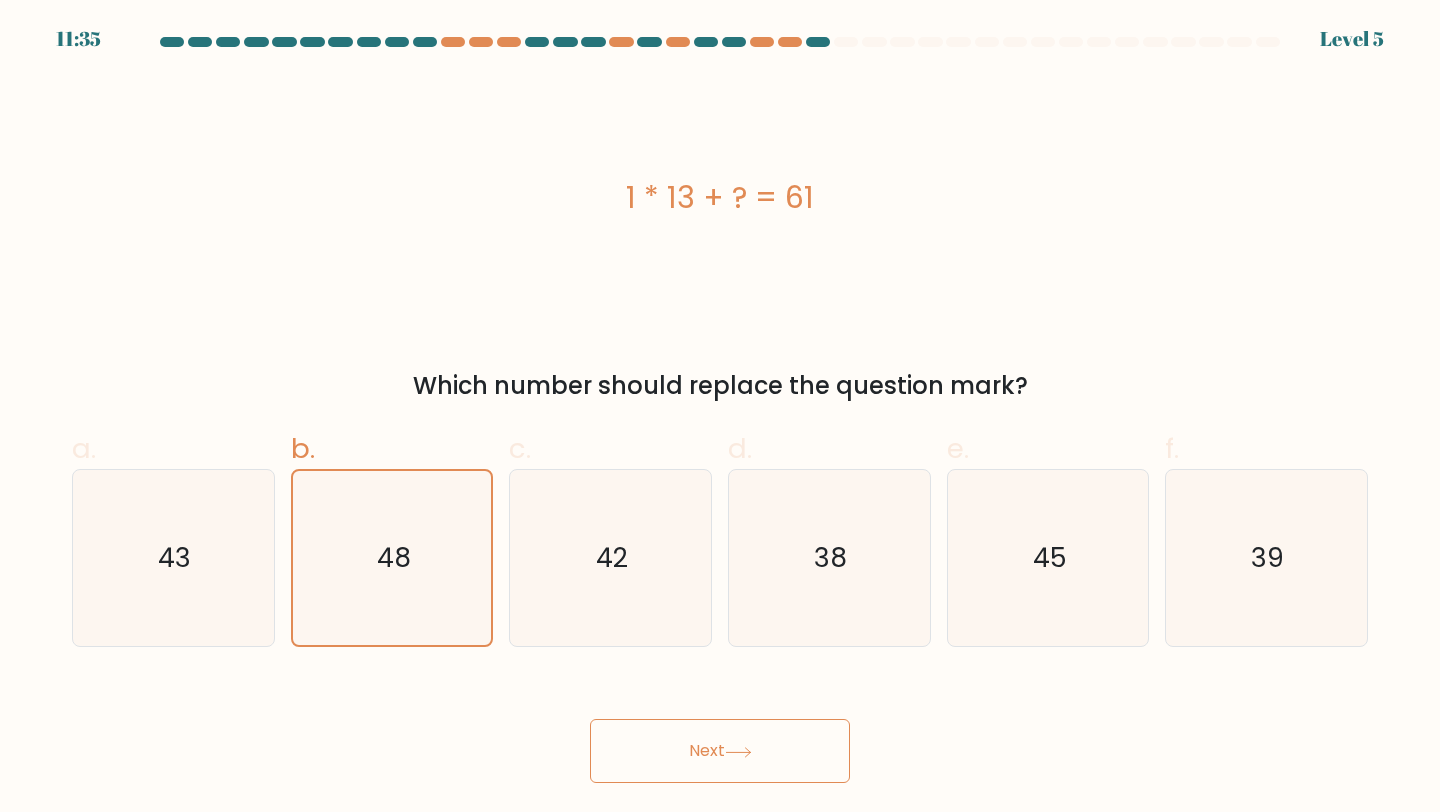 click on "Next" at bounding box center [720, 751] 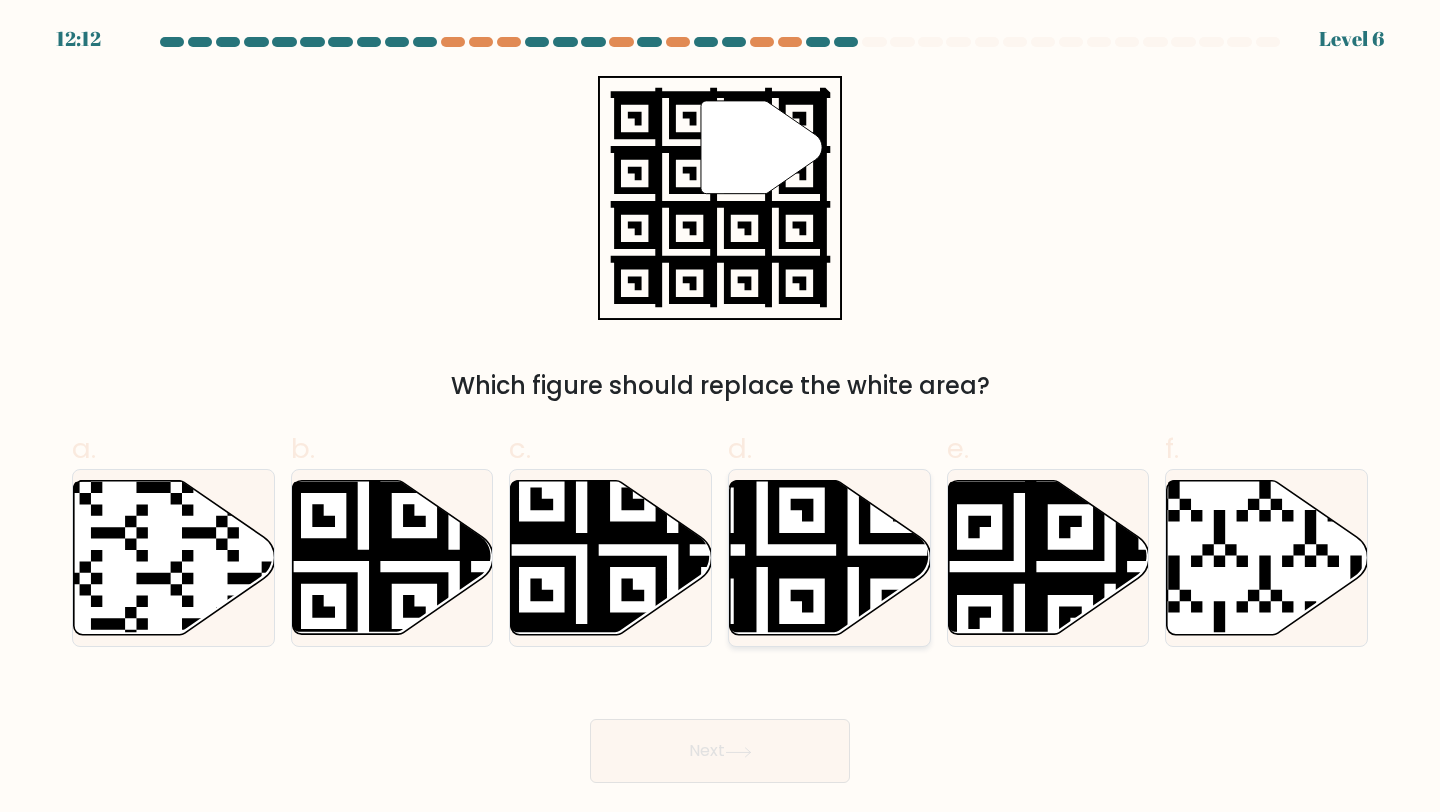 click at bounding box center (830, 558) 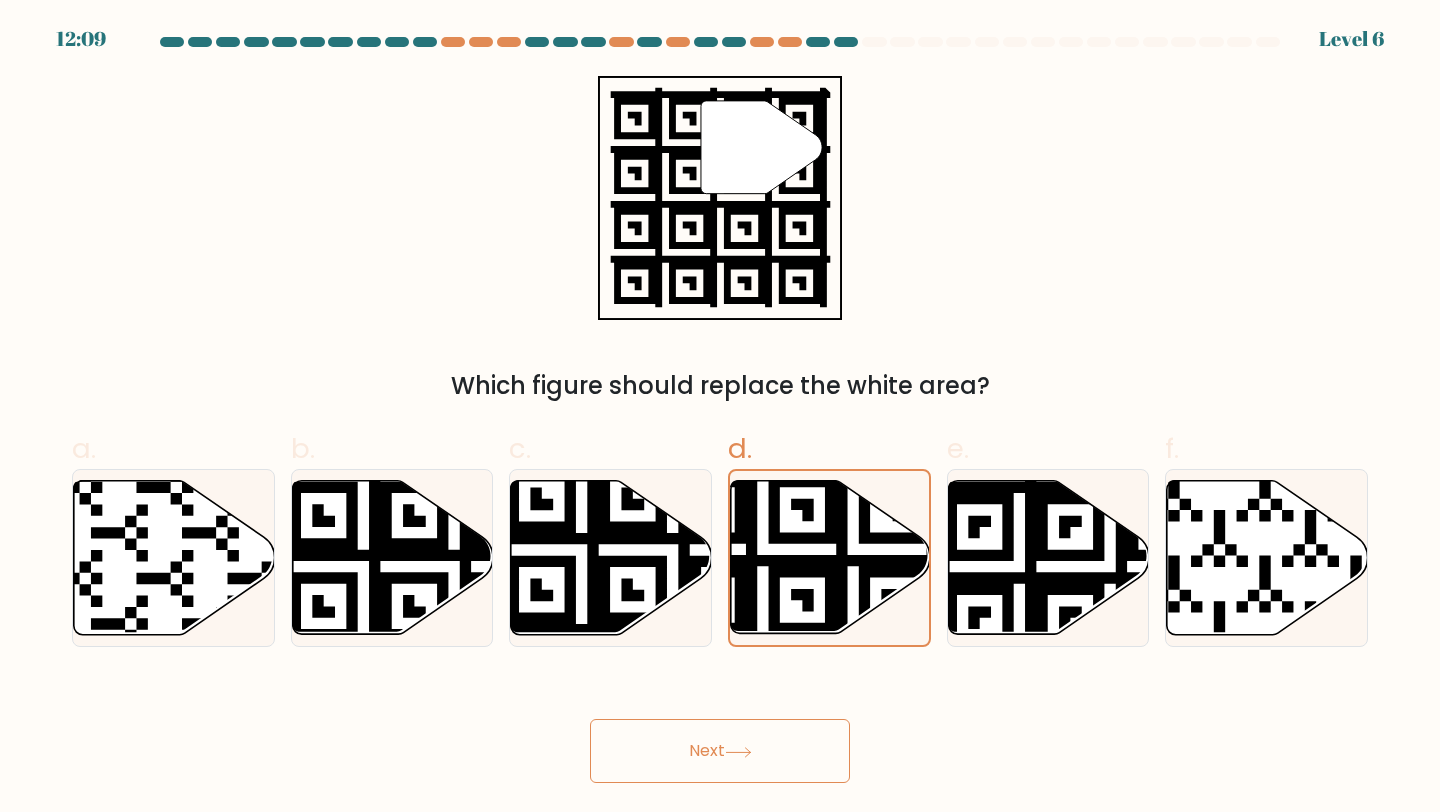 click on "Next" at bounding box center (720, 751) 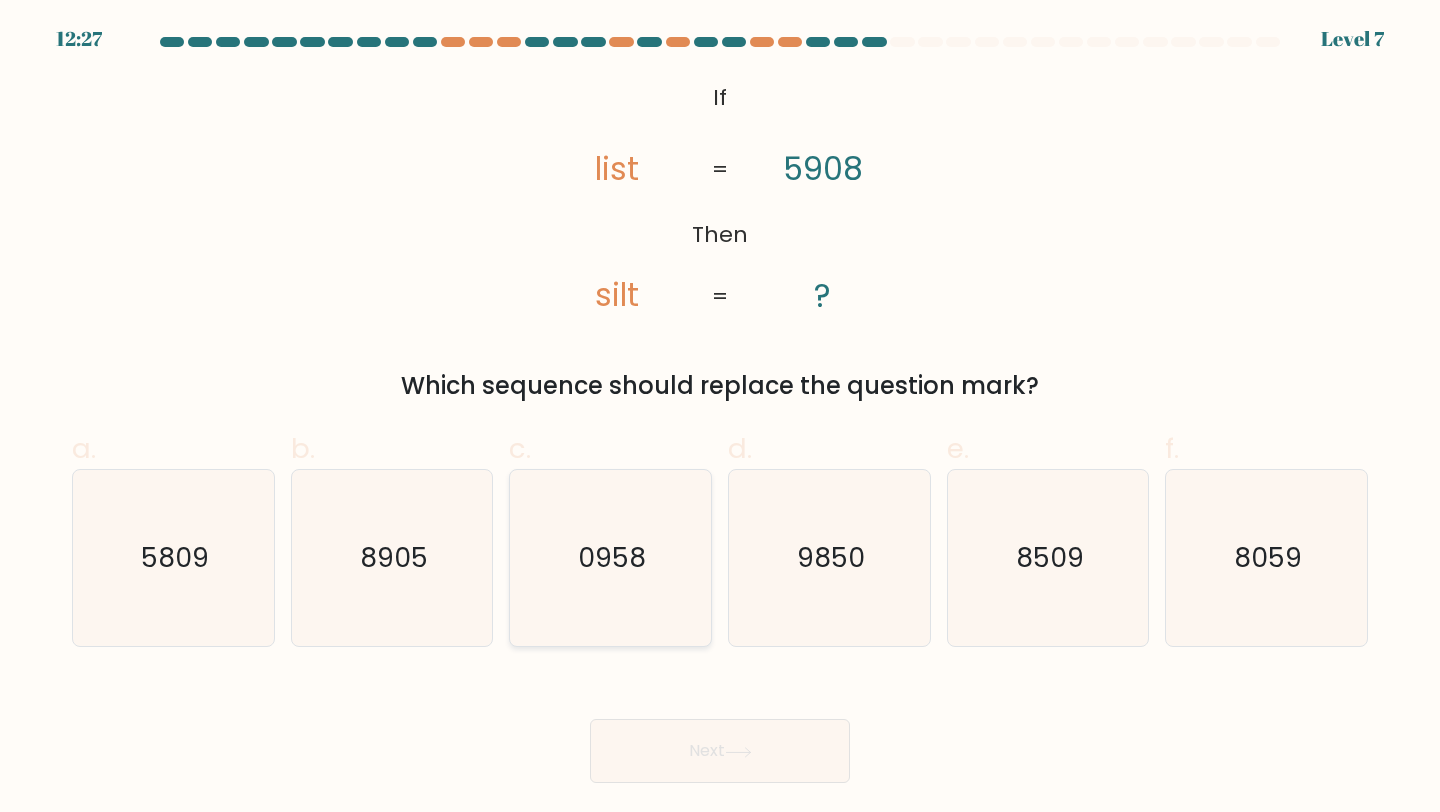 click on "0958" at bounding box center (612, 557) 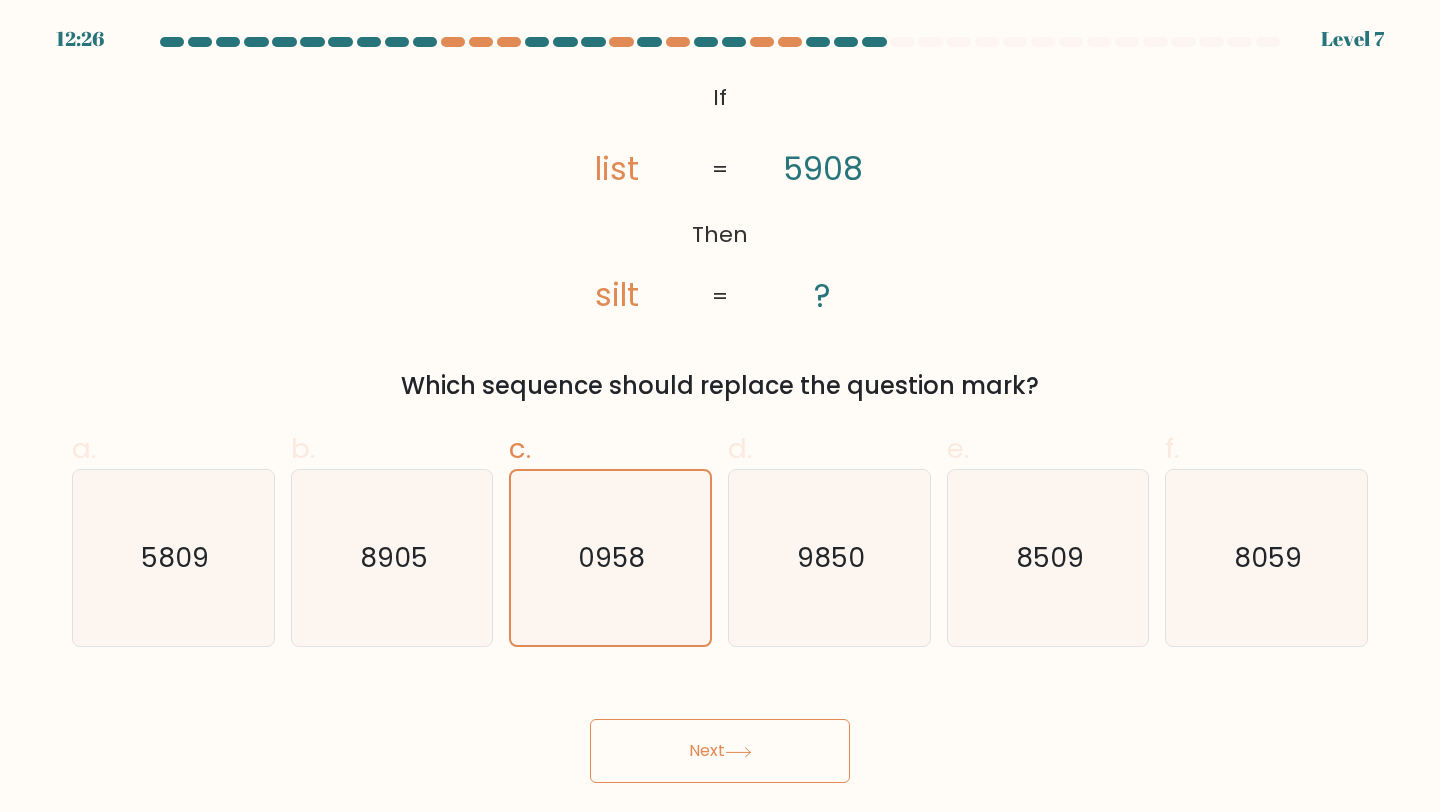 click on "Next" at bounding box center [720, 751] 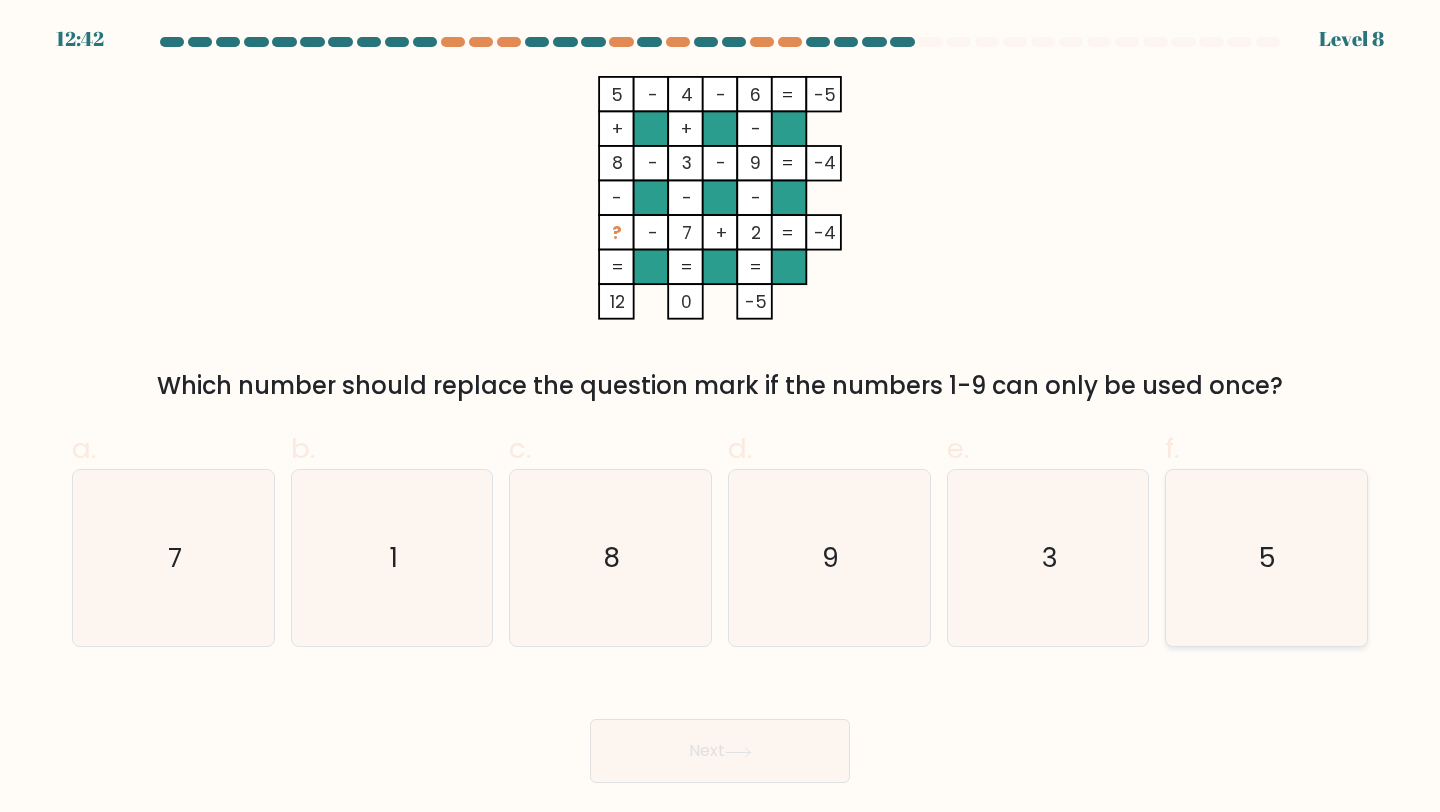 click on "5" at bounding box center [1266, 558] 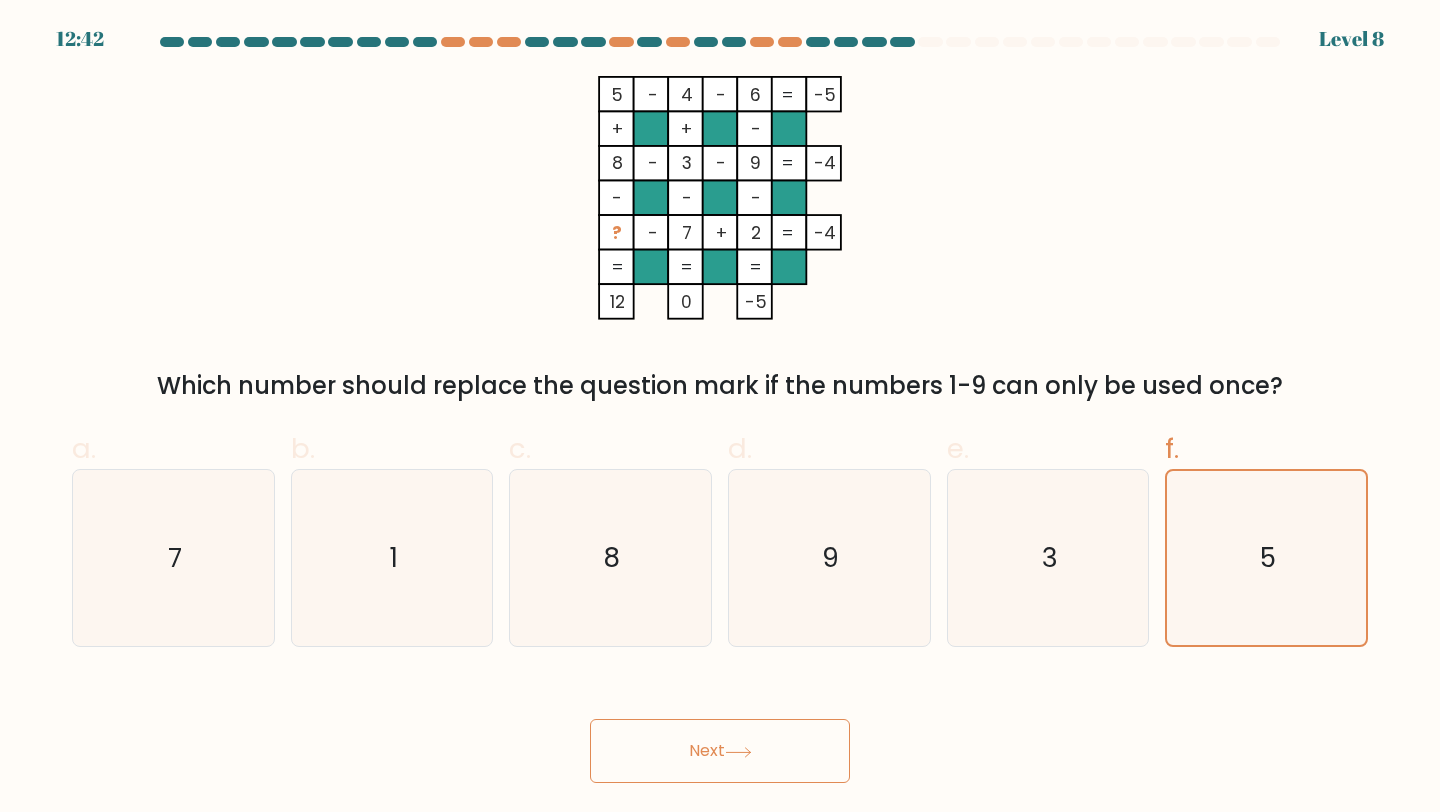 click on "Next" at bounding box center [720, 751] 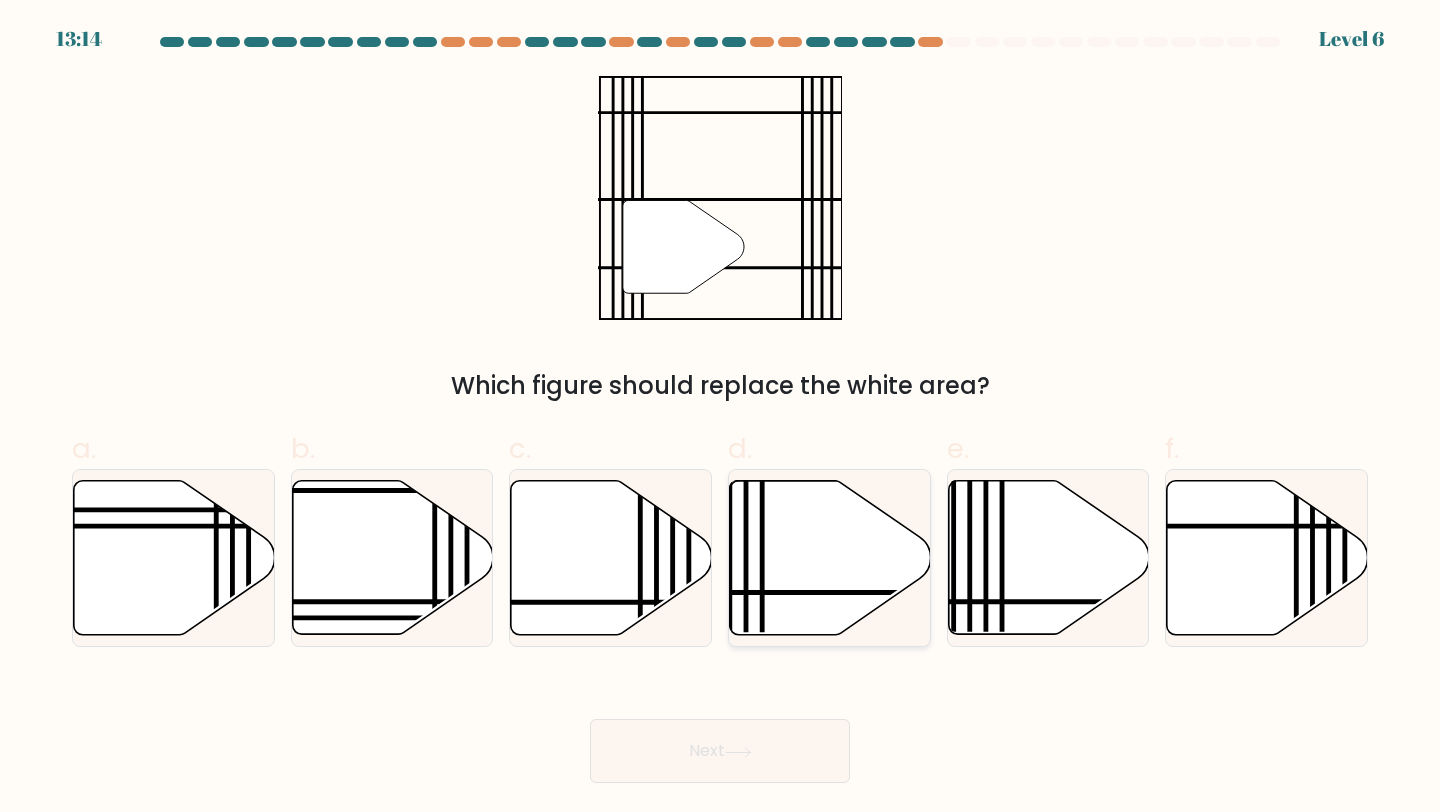 click at bounding box center [830, 558] 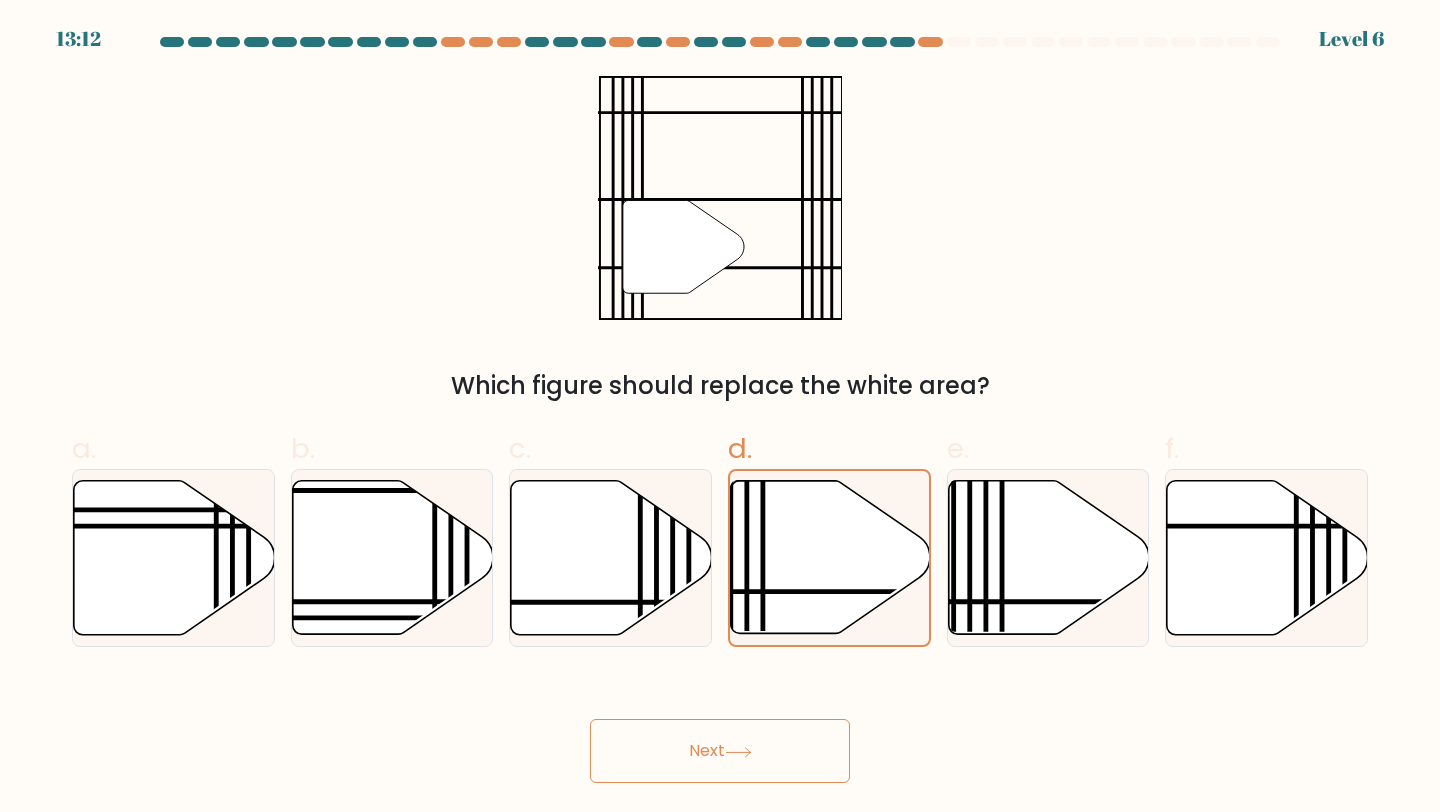 click on "Next" at bounding box center (720, 751) 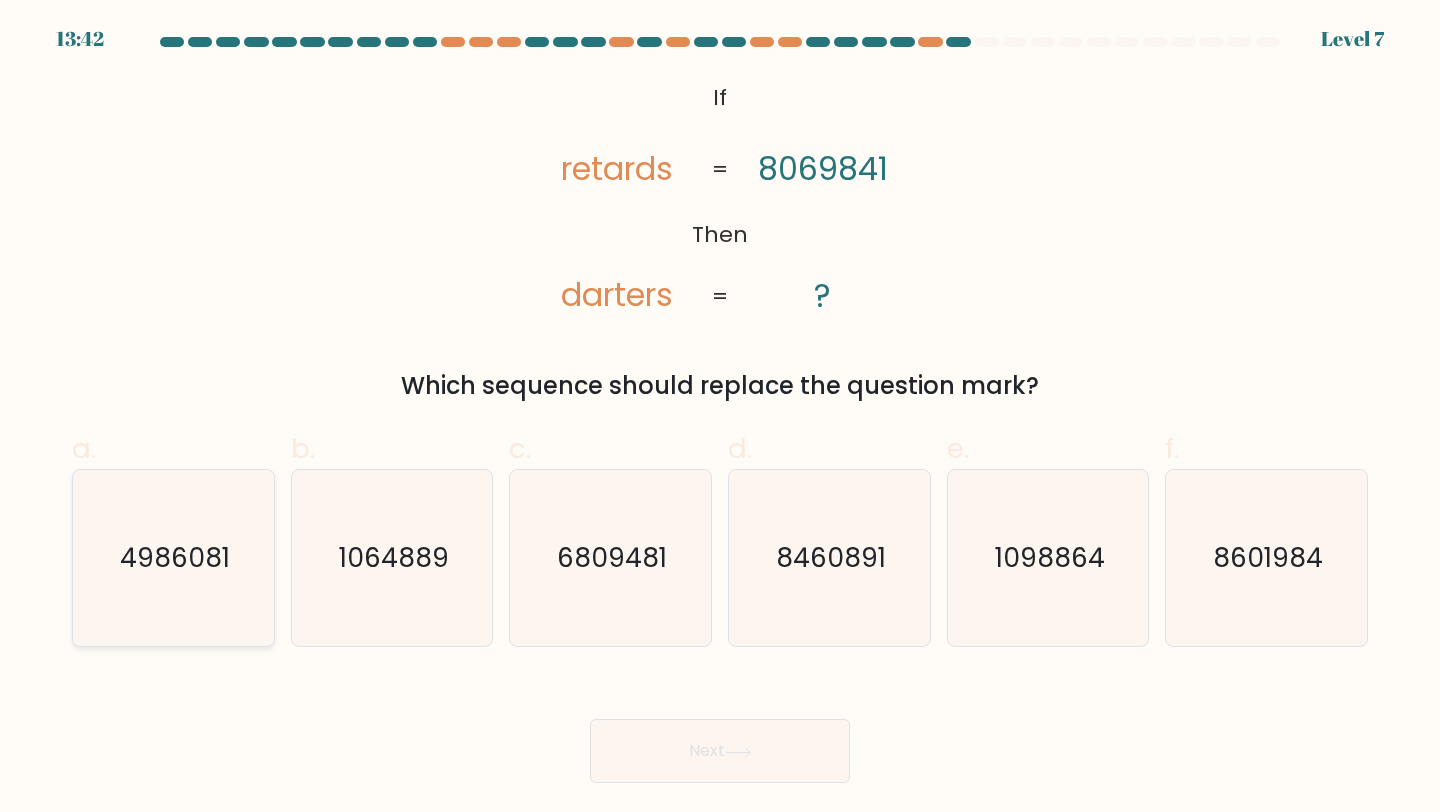 click on "4986081" at bounding box center (173, 558) 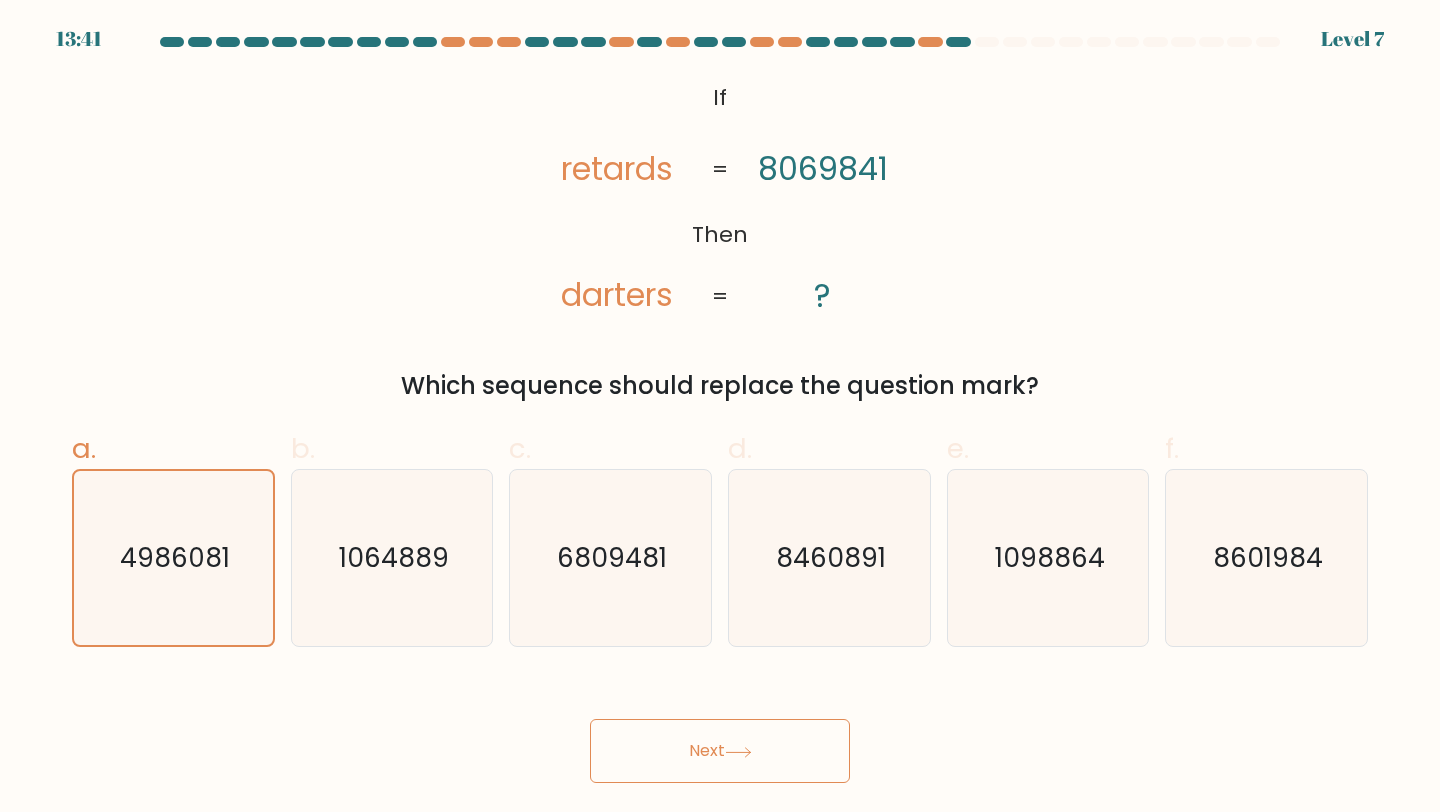 click on "Next" at bounding box center [720, 751] 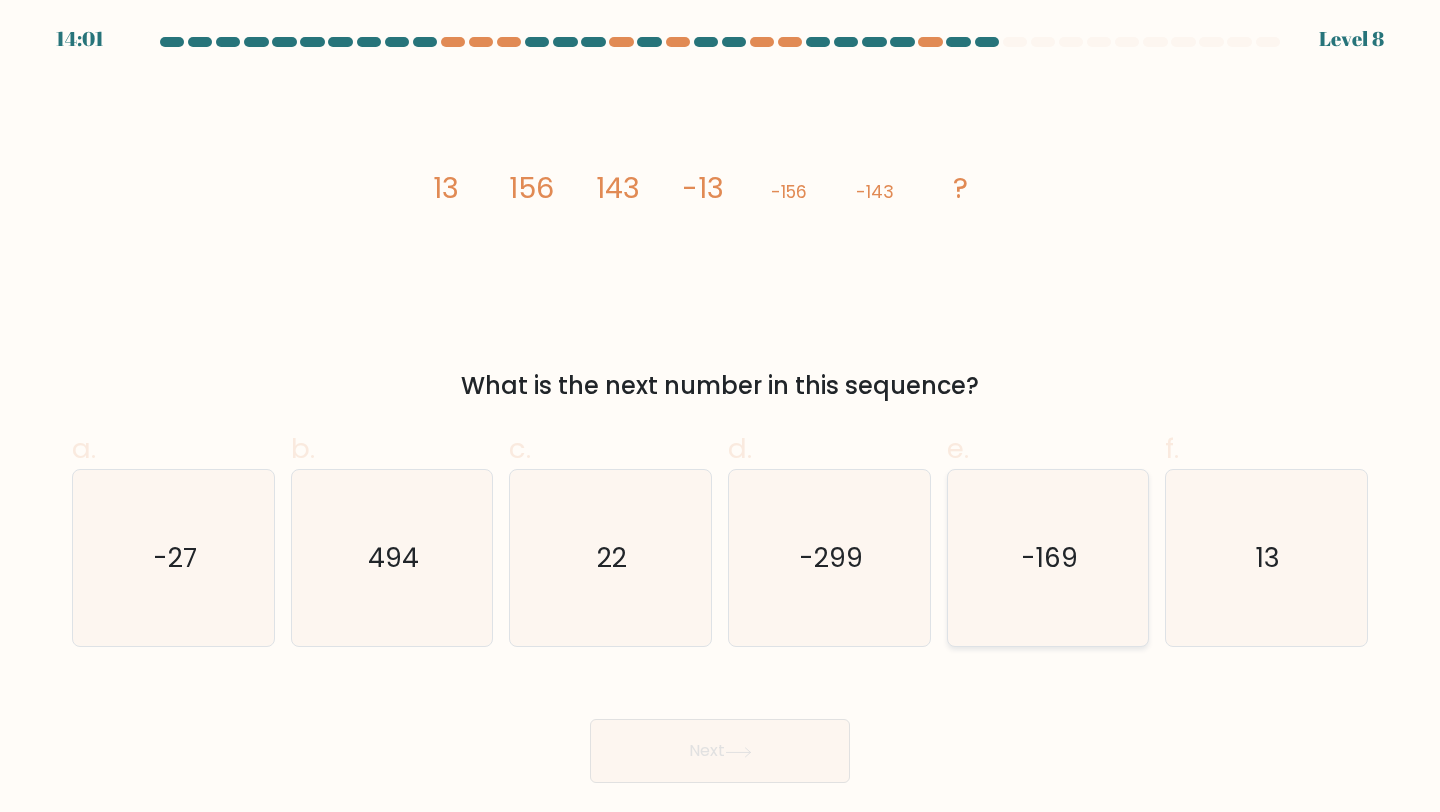 click on "-169" at bounding box center (1048, 558) 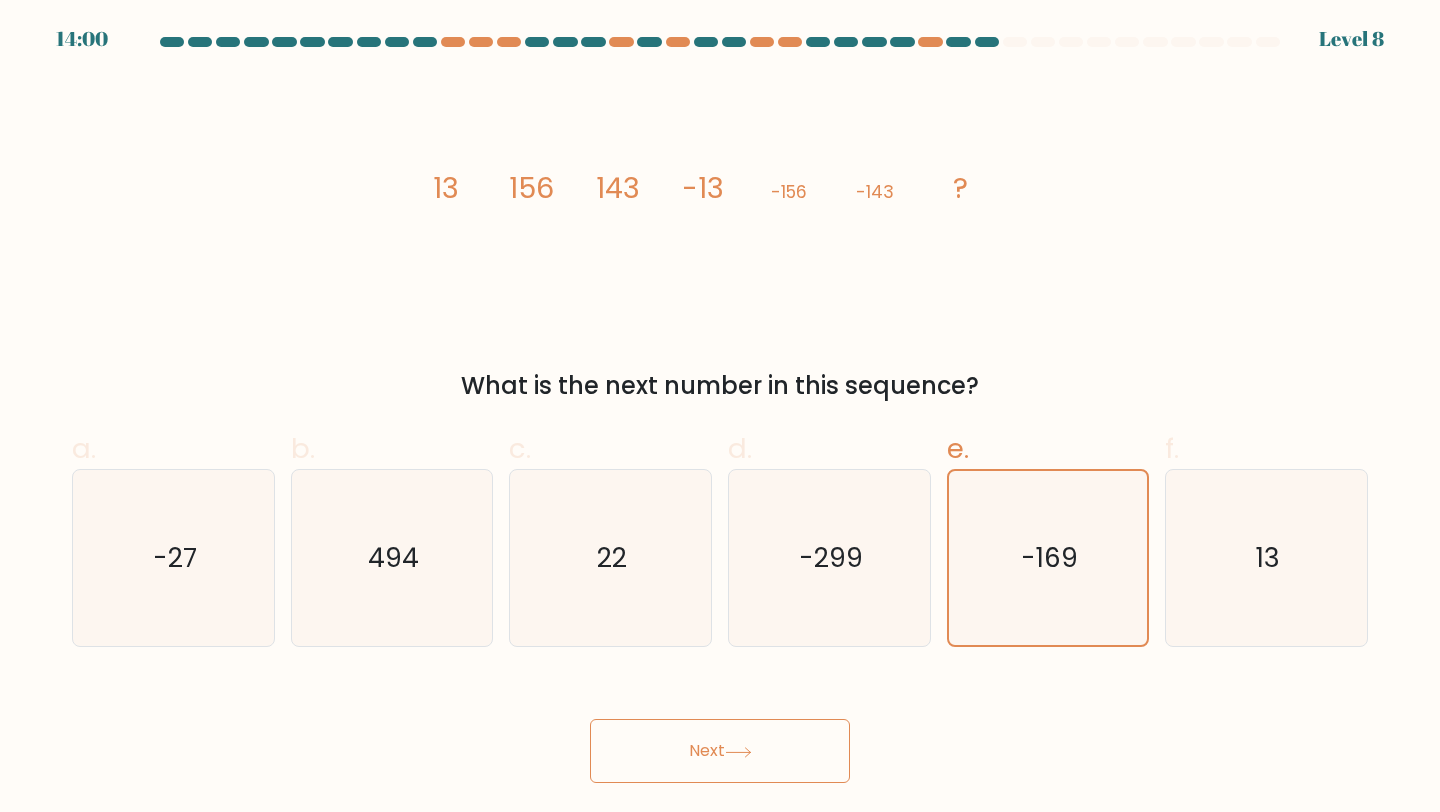 click on "Next" at bounding box center [720, 751] 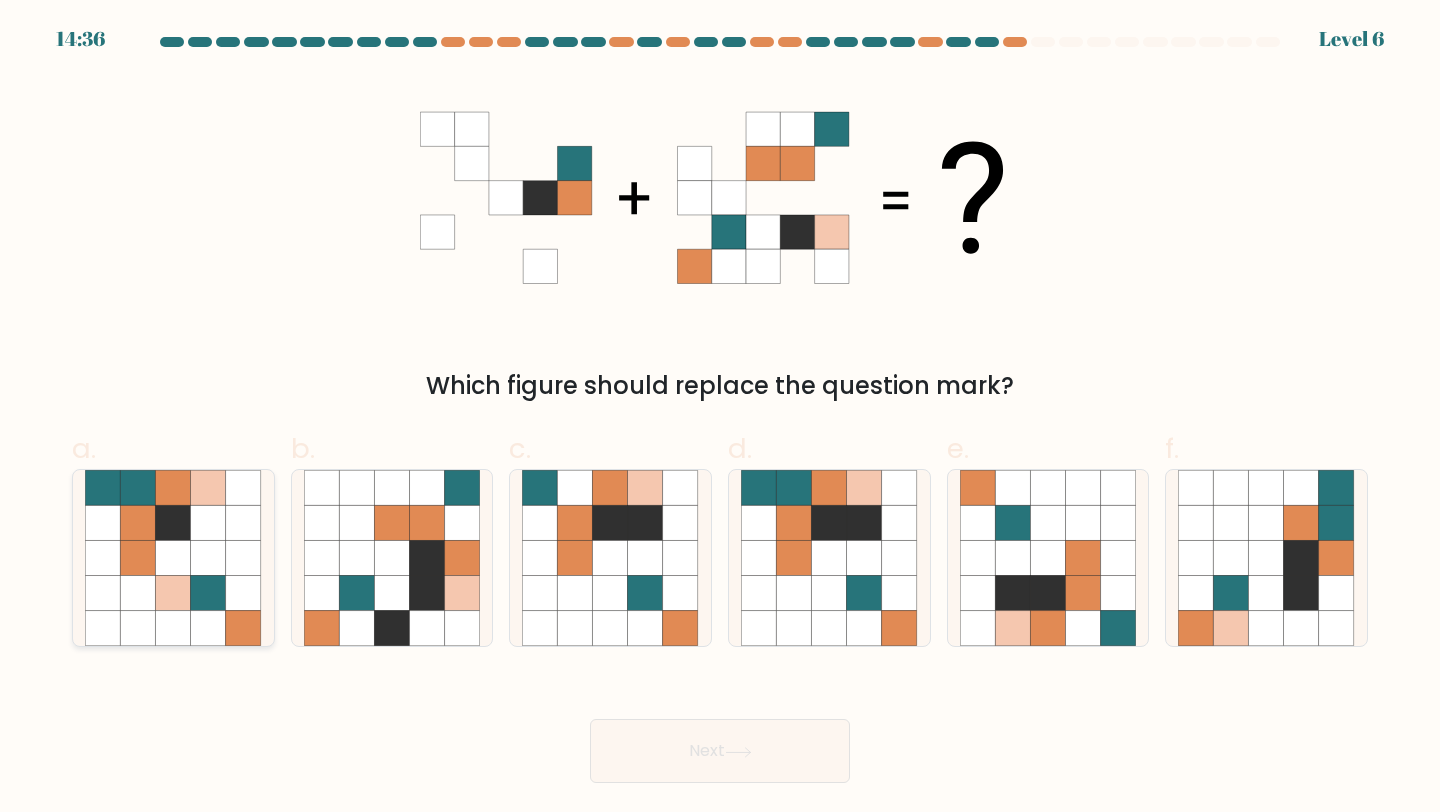 click at bounding box center [173, 558] 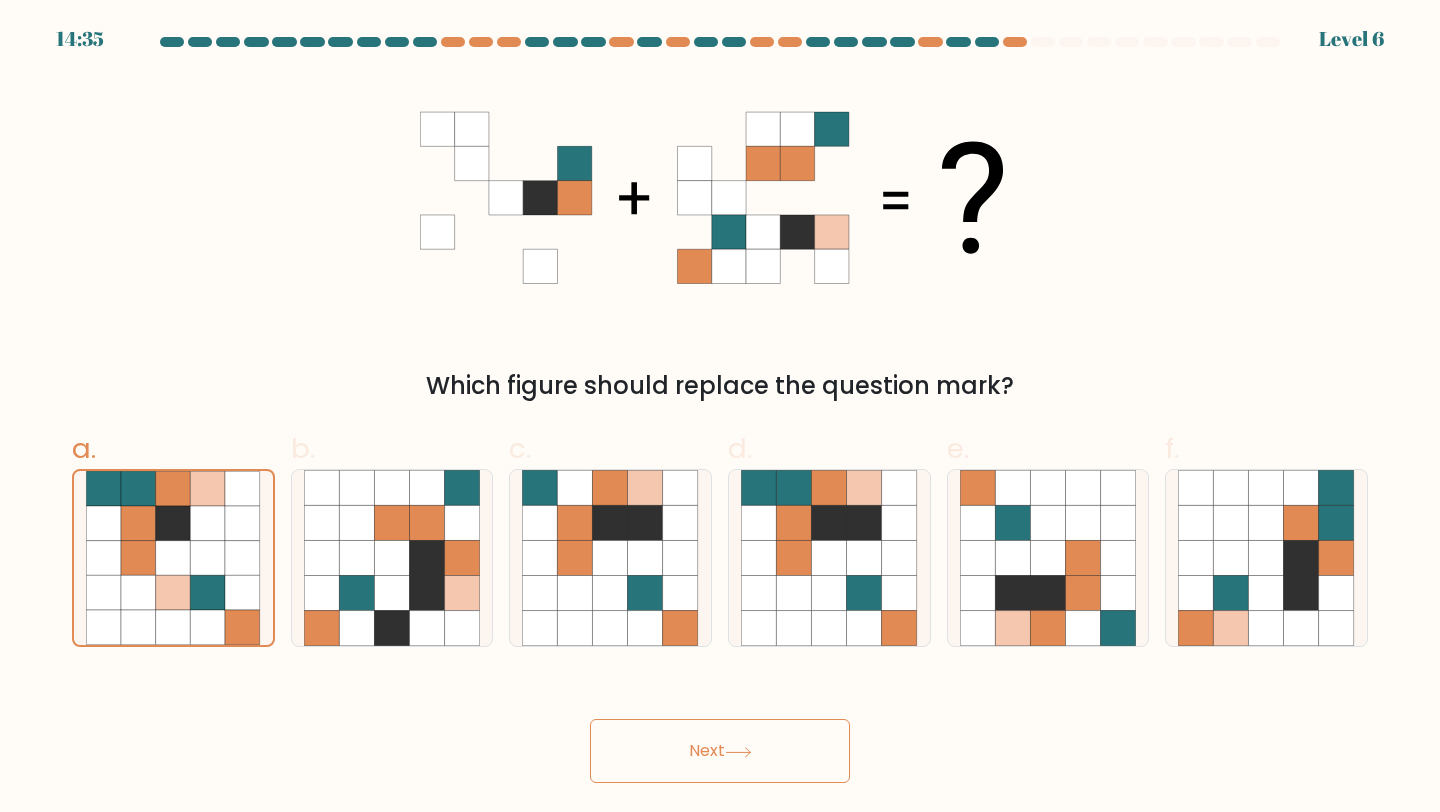 click on "Next" at bounding box center (720, 751) 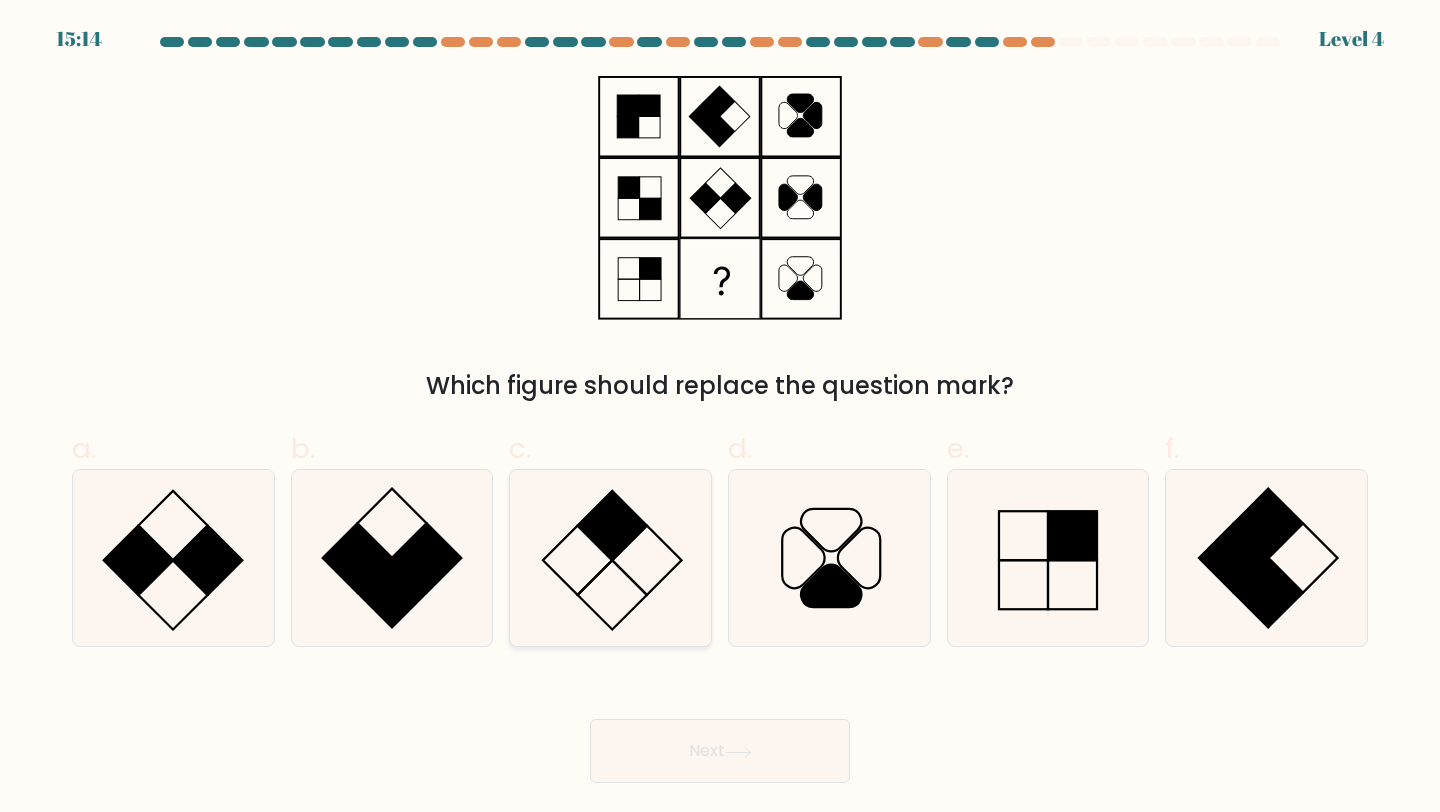 click at bounding box center [610, 558] 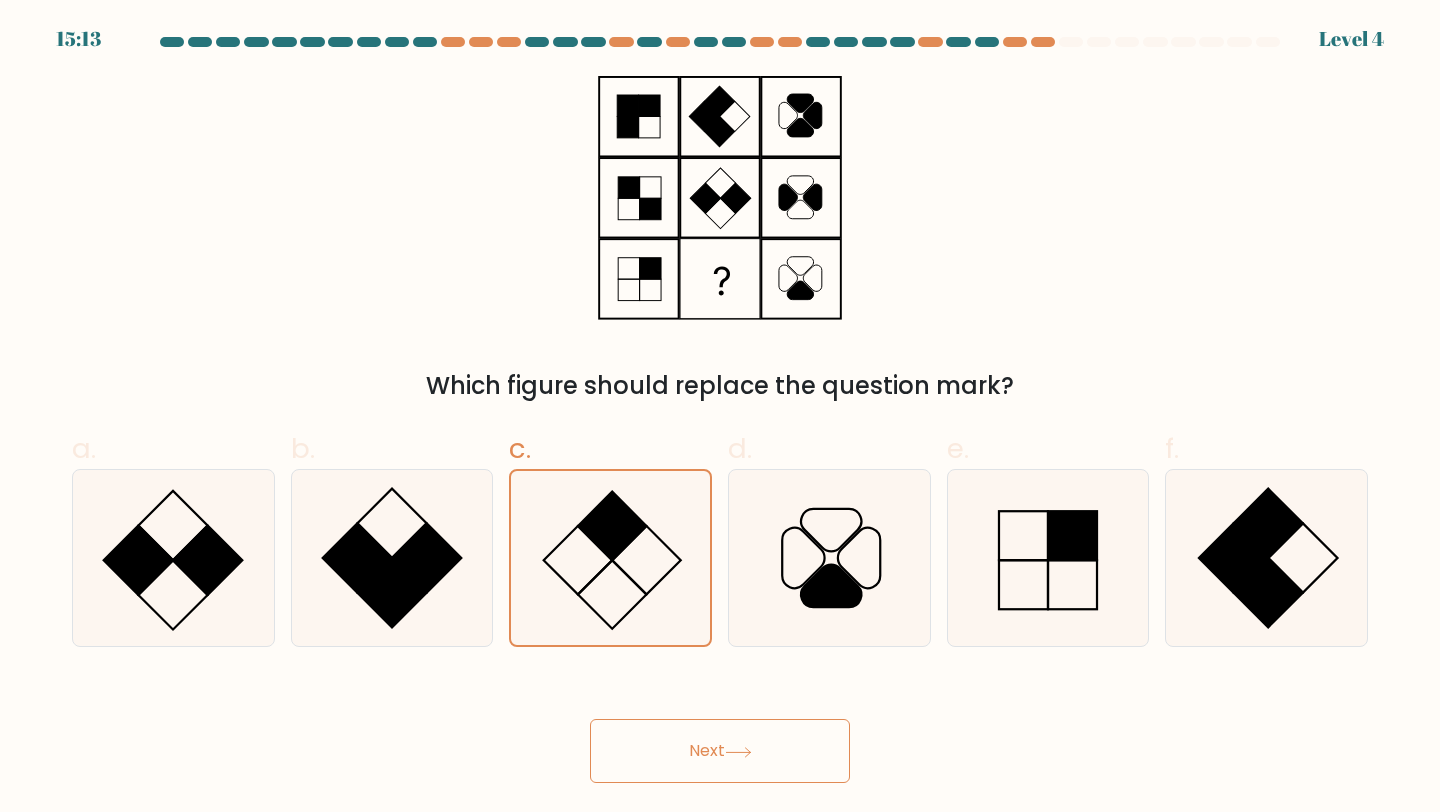click on "Next" at bounding box center [720, 751] 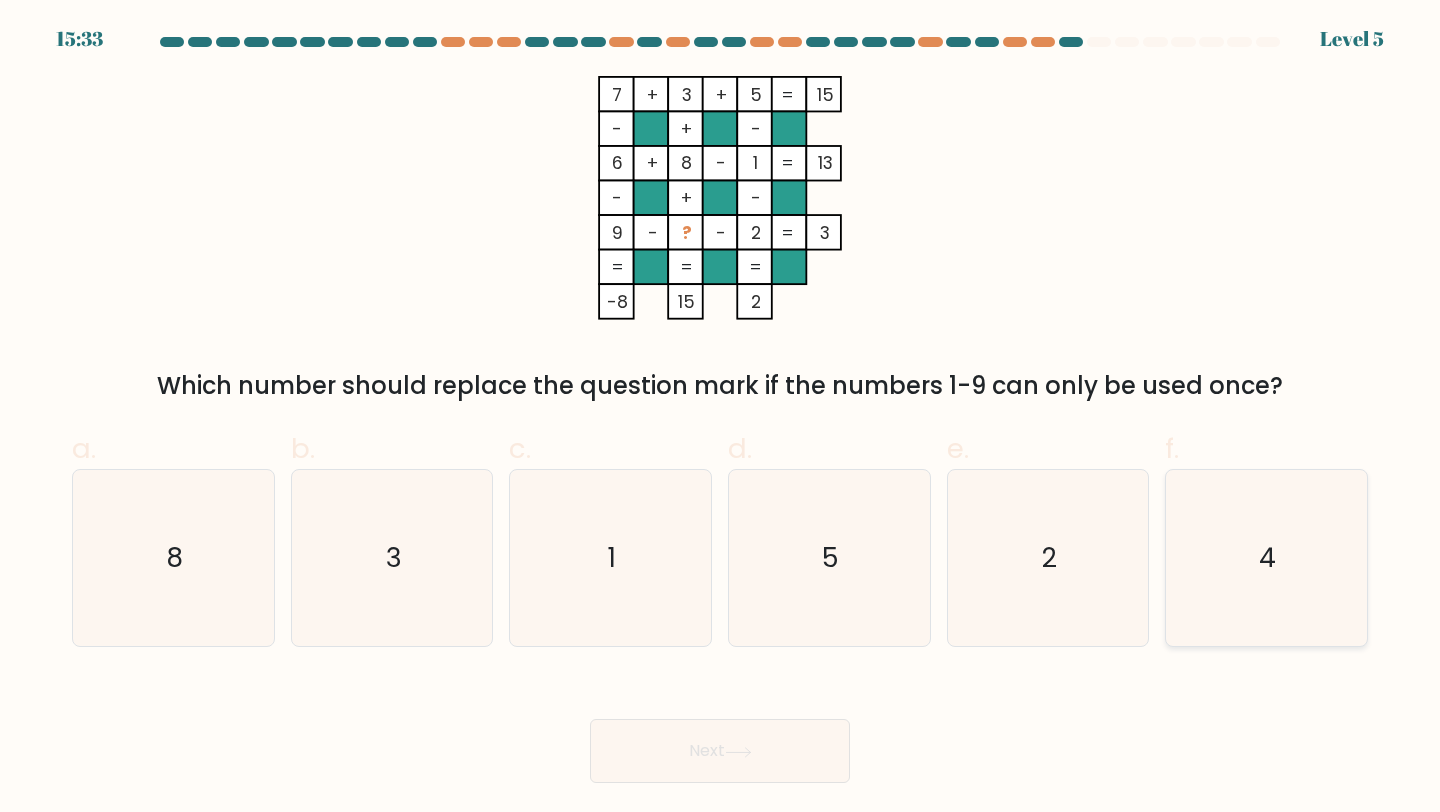 click on "4" at bounding box center [1266, 558] 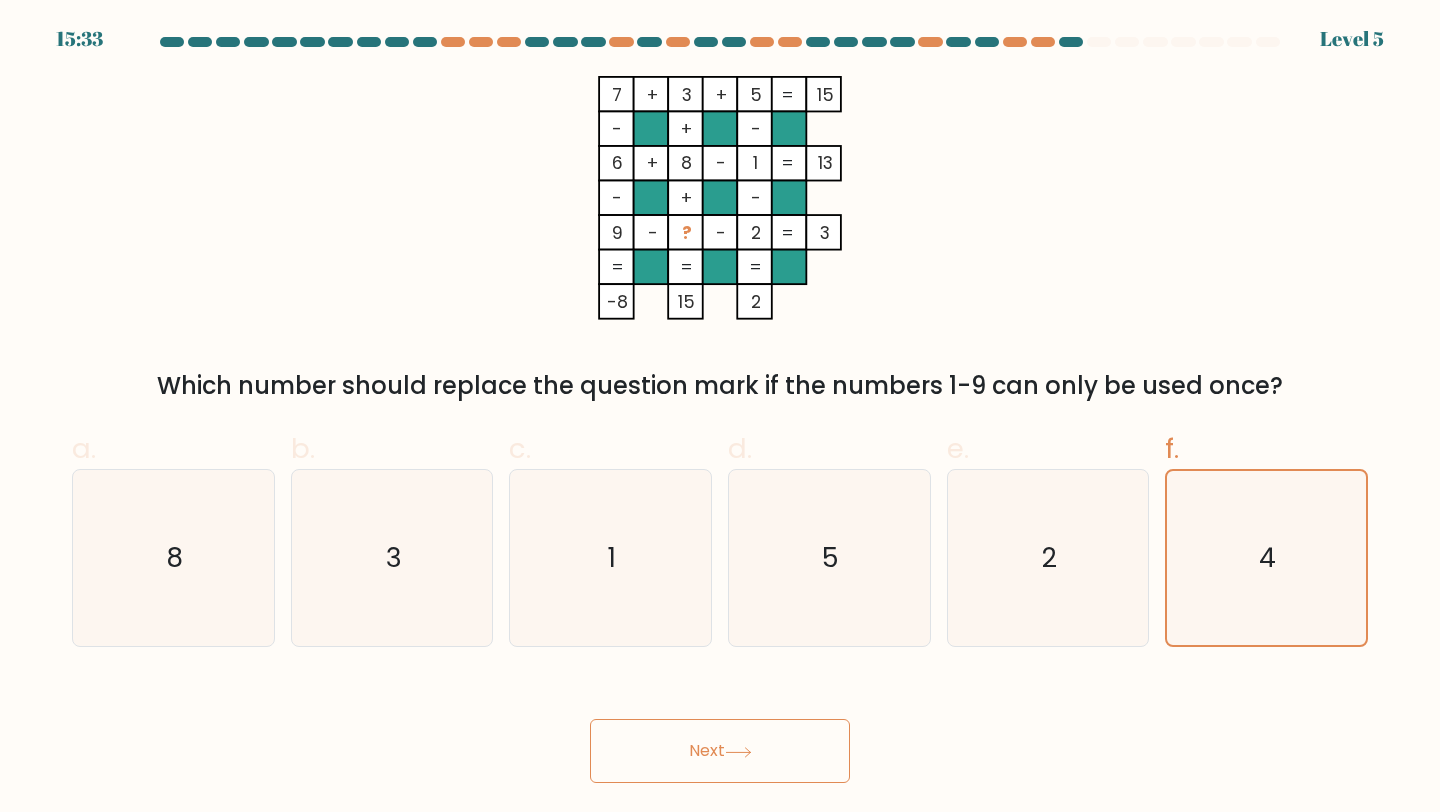 click on "Next" at bounding box center (720, 751) 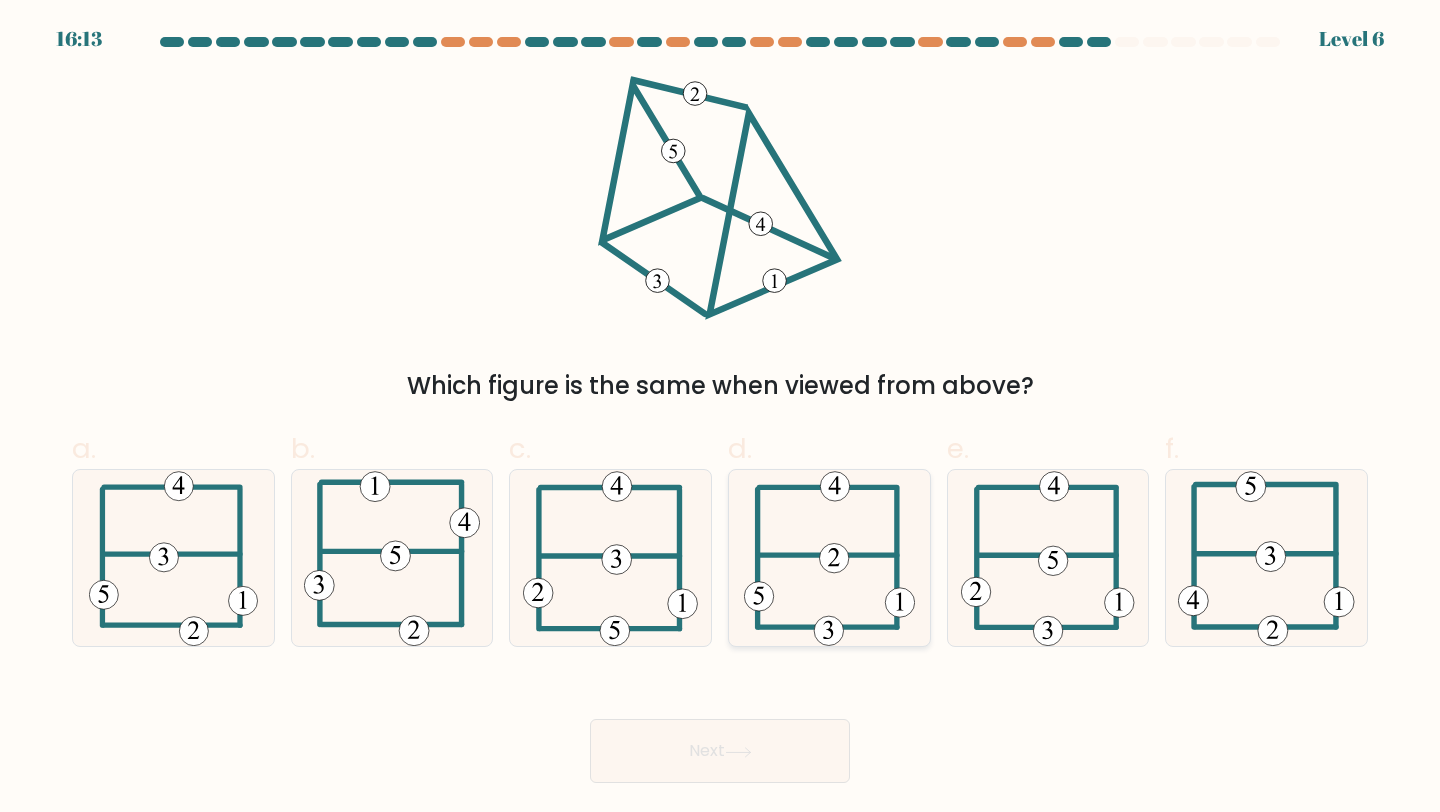 click at bounding box center (830, 558) 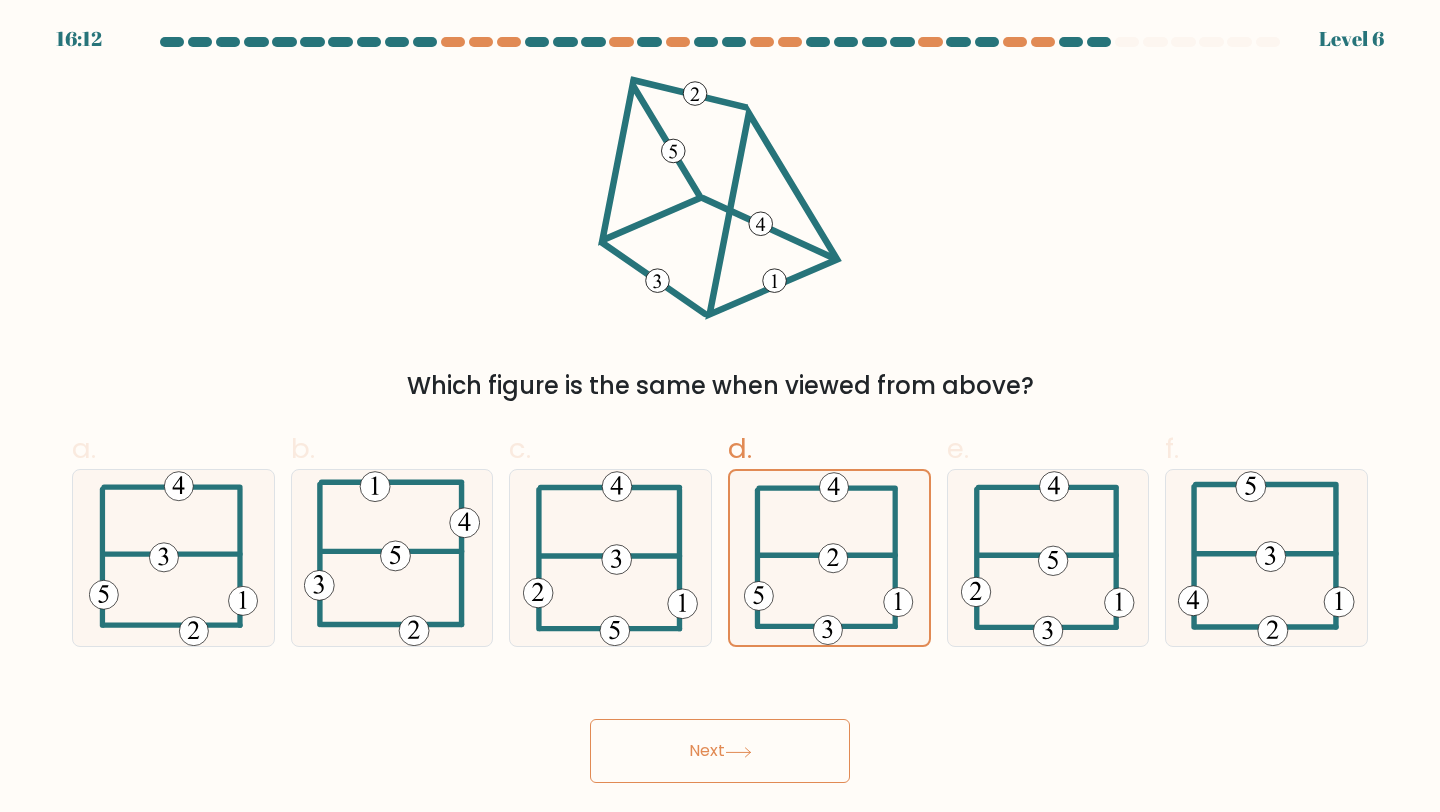 click at bounding box center [738, 752] 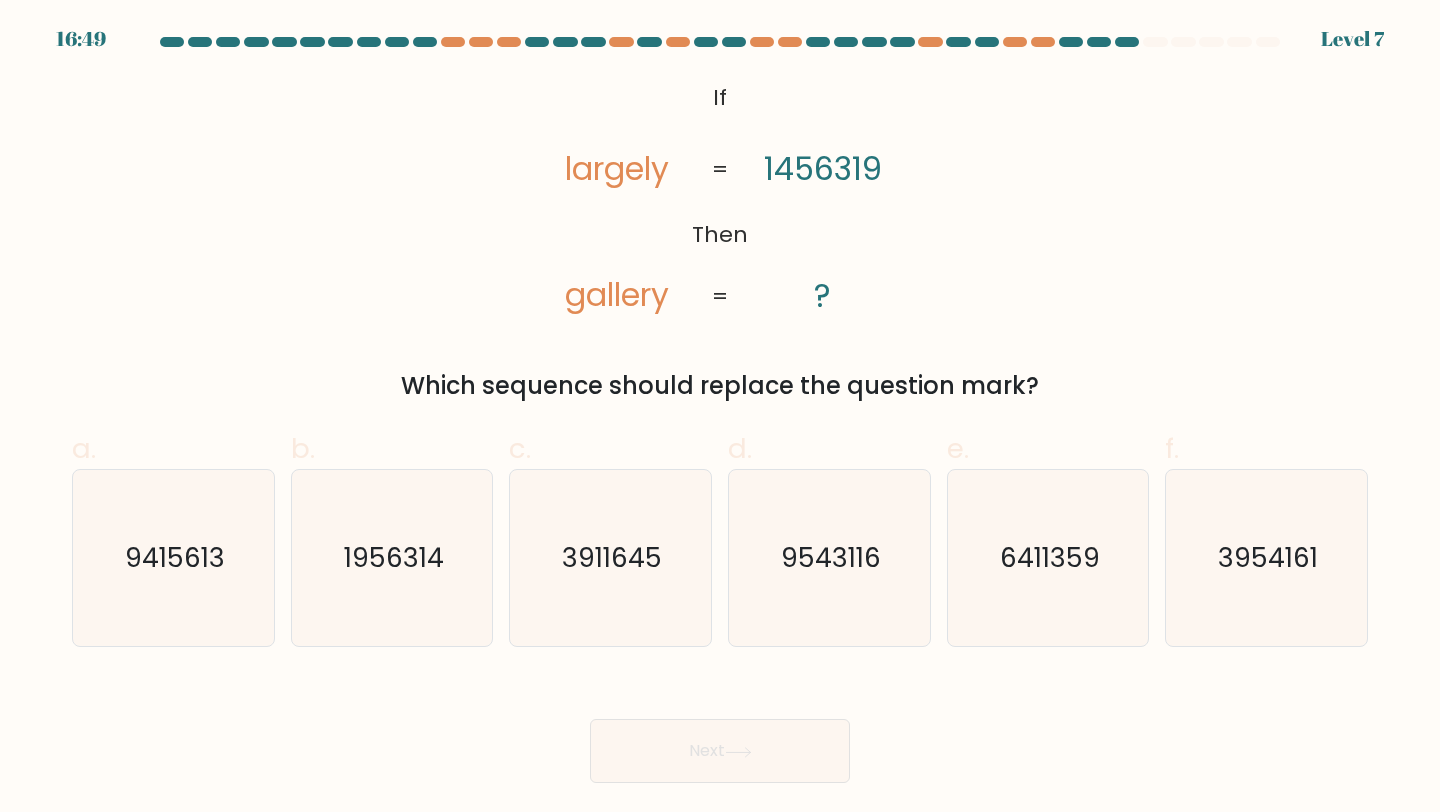 click on "1456319" at bounding box center (823, 169) 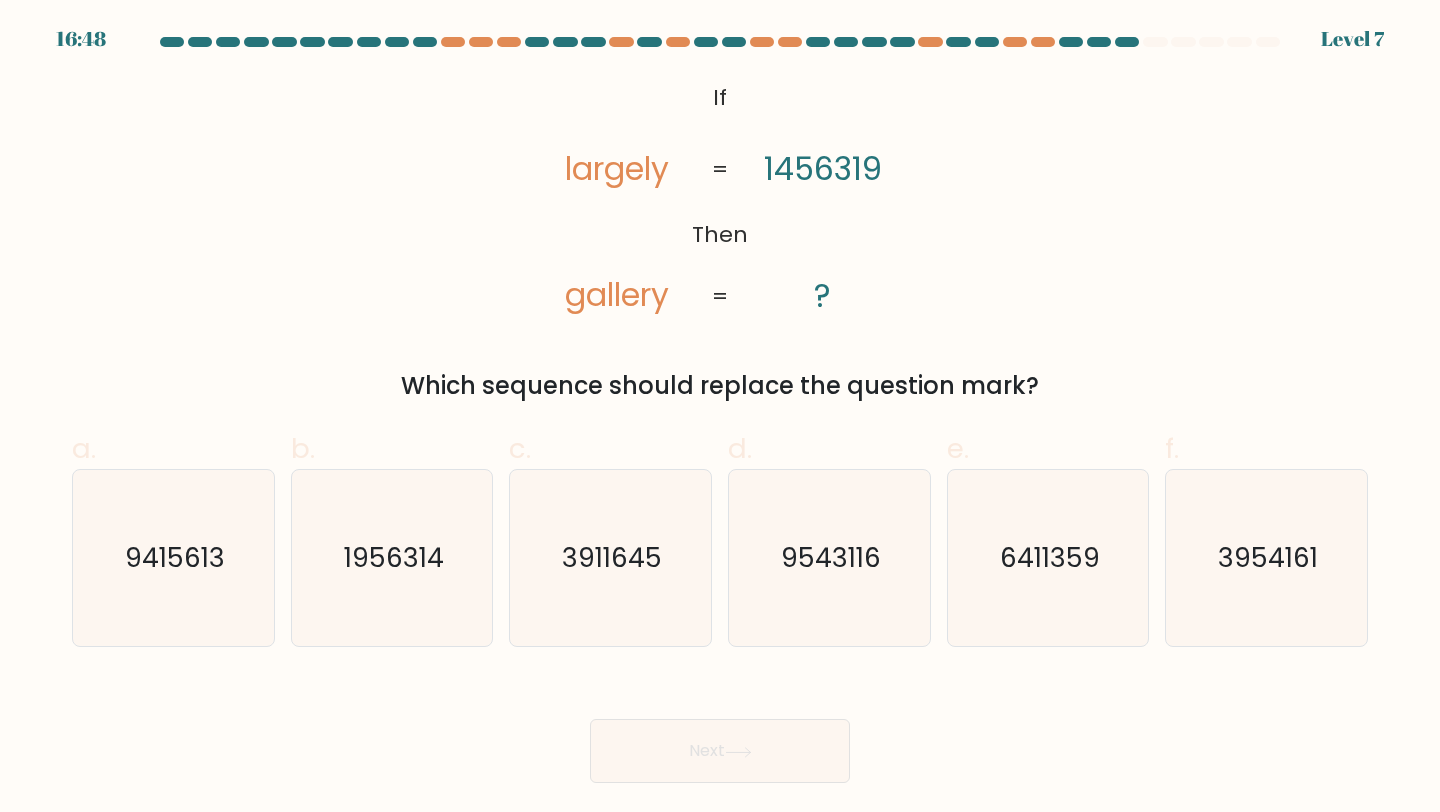 click on "1456319" at bounding box center [823, 169] 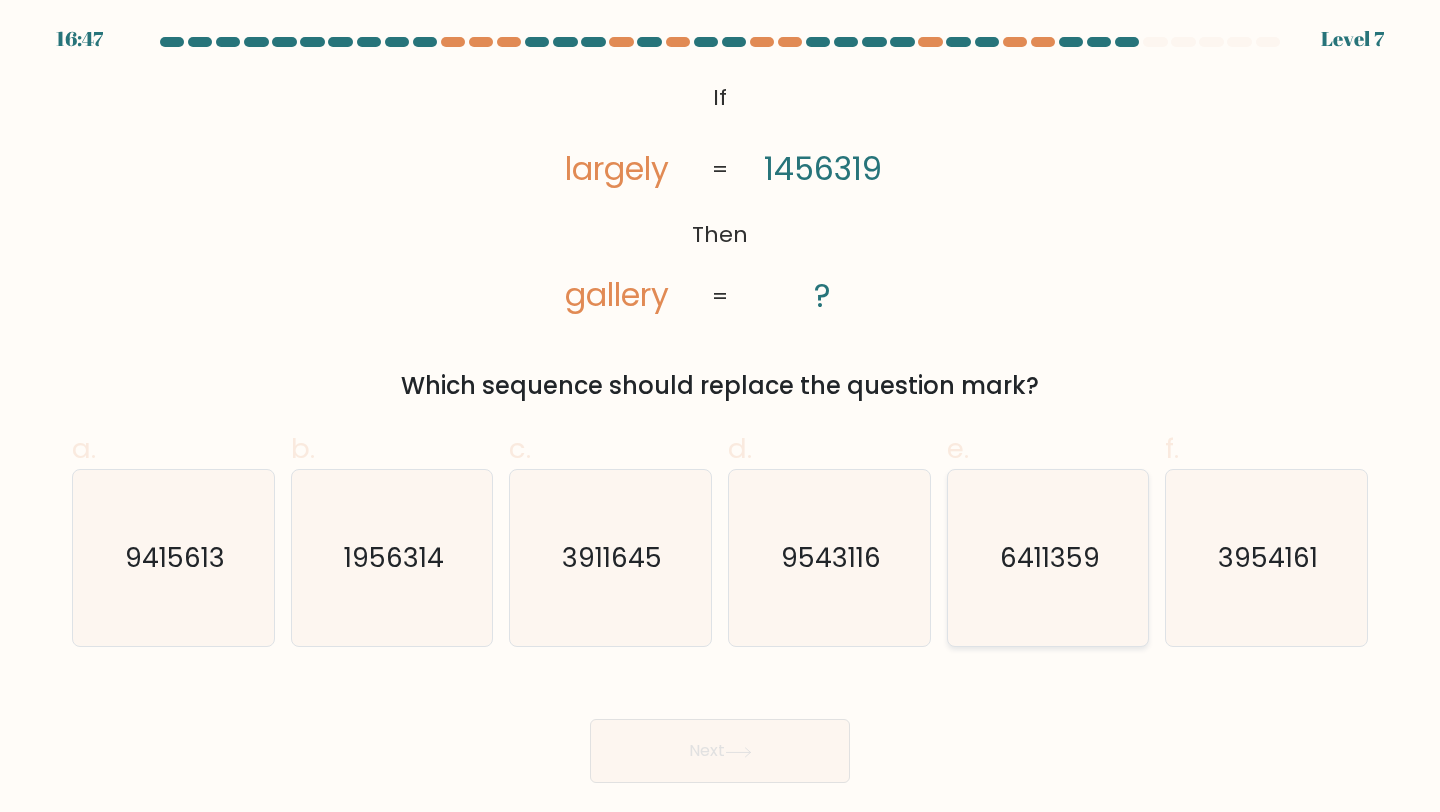 click on "6411359" at bounding box center (1050, 557) 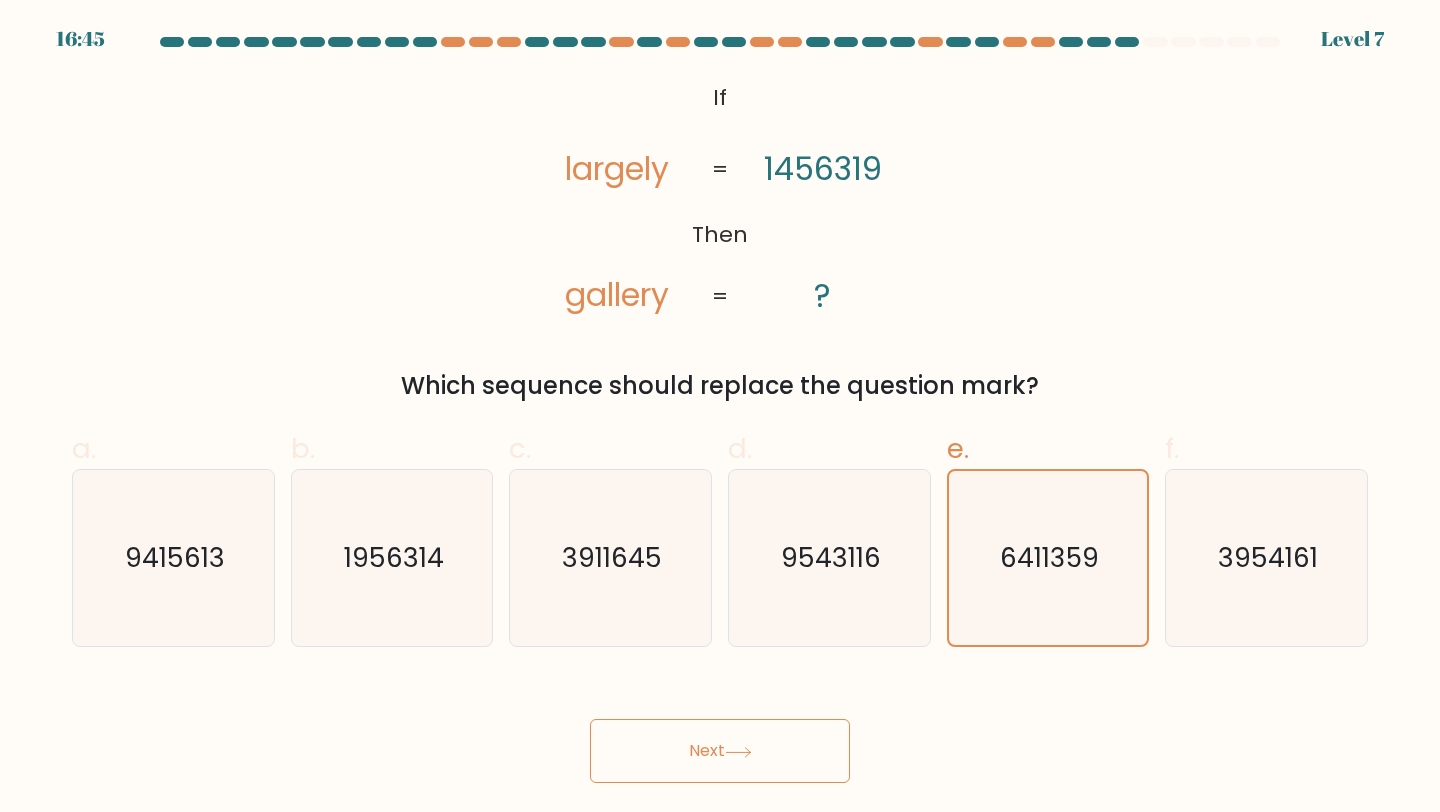 click on "Next" at bounding box center [720, 751] 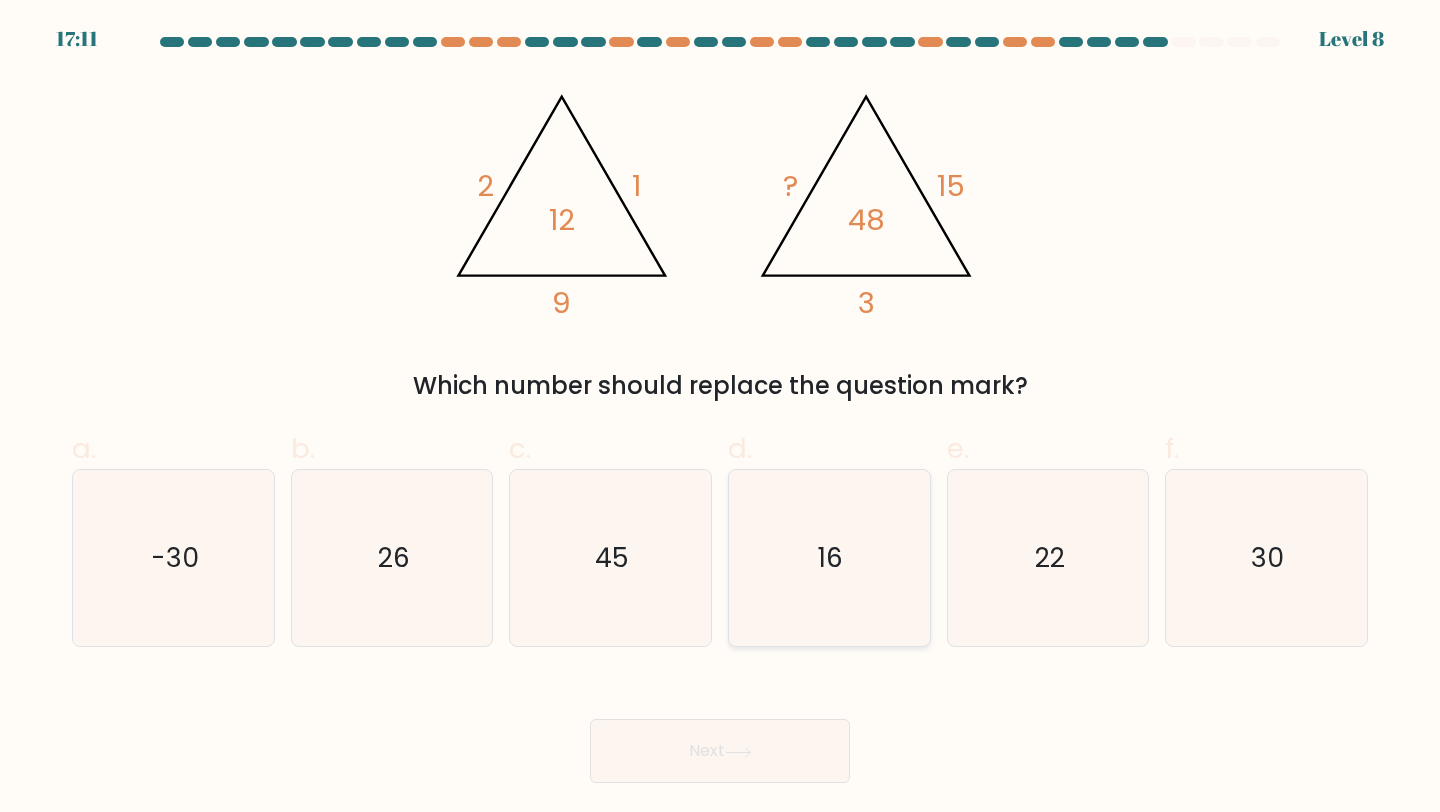 click on "16" at bounding box center [829, 558] 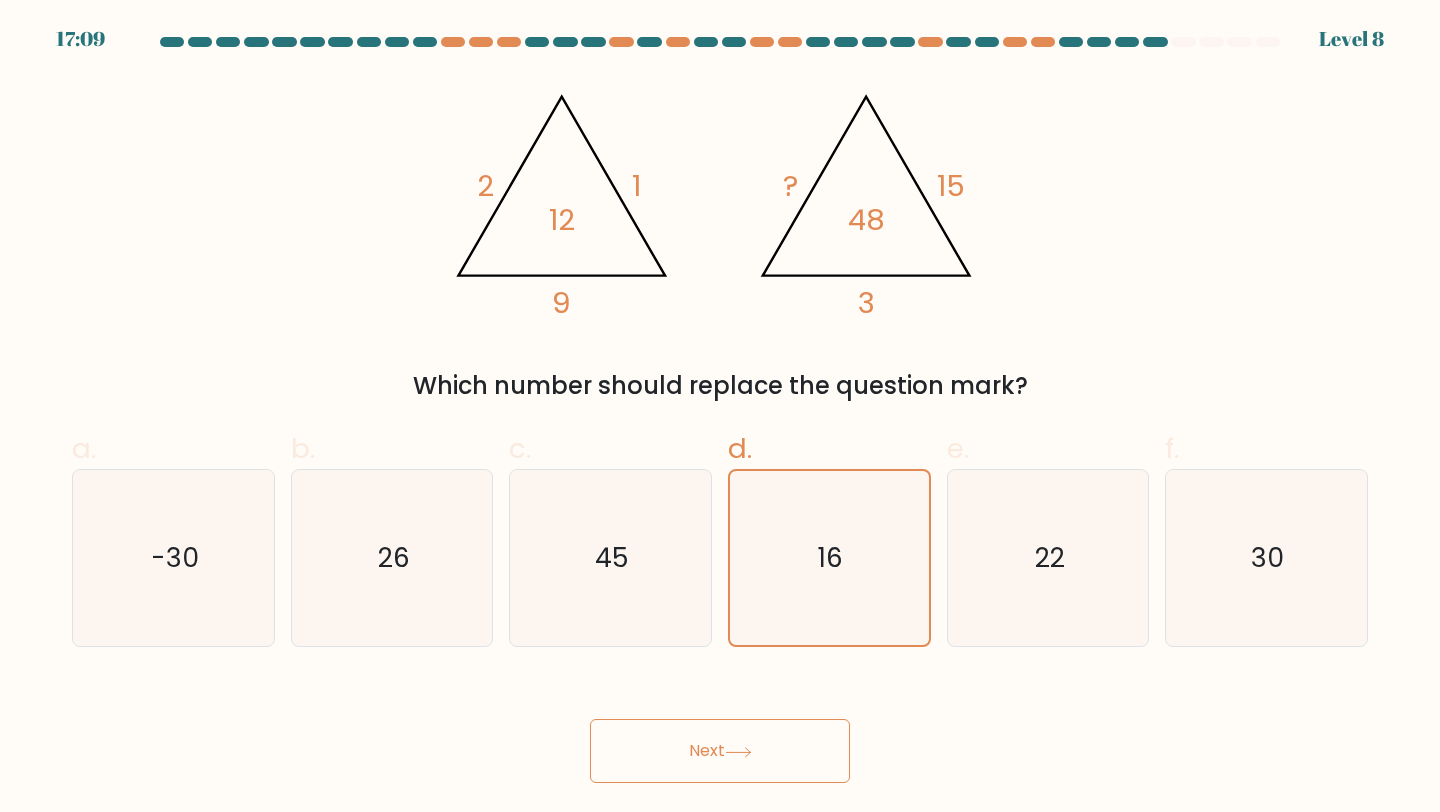 click at bounding box center (738, 752) 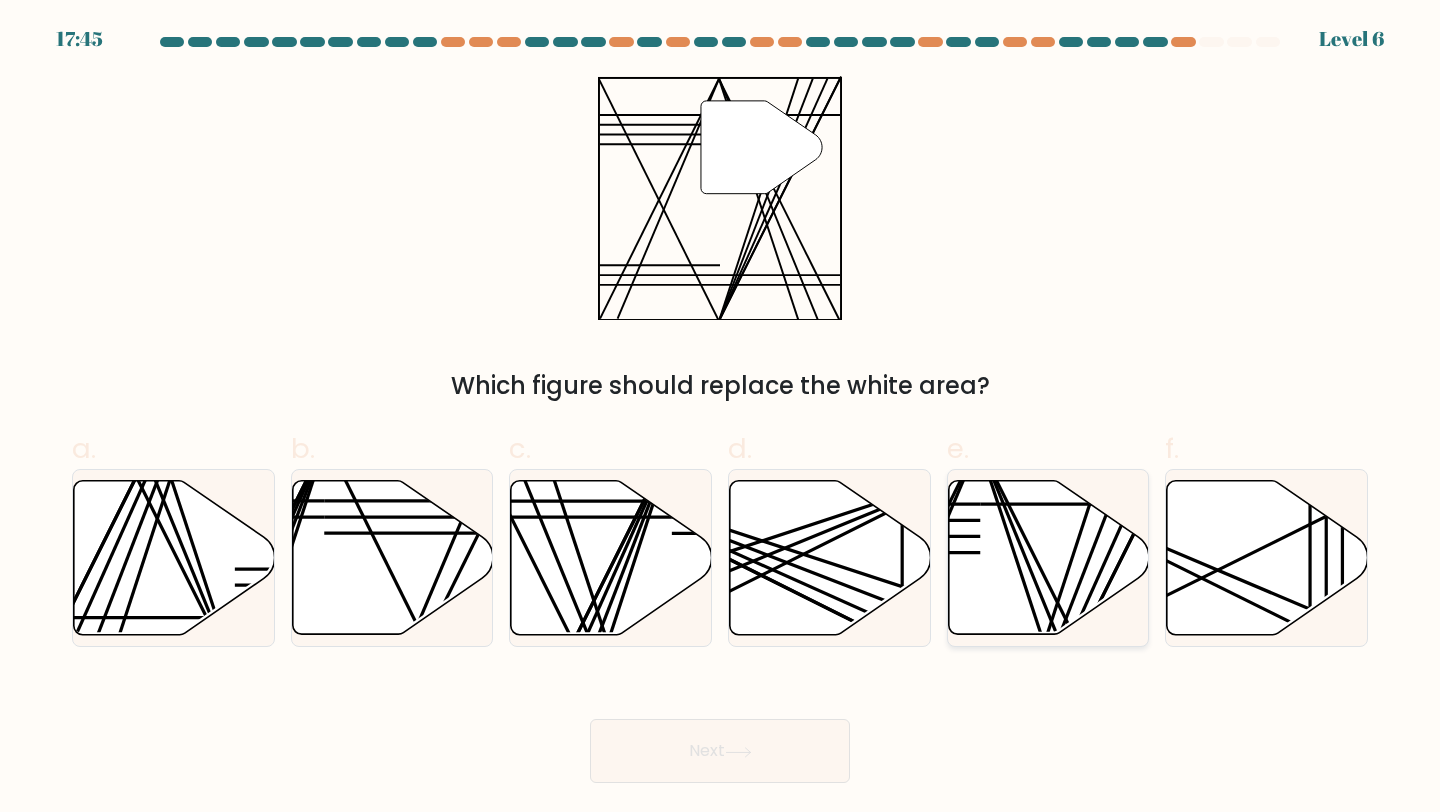 click at bounding box center [1048, 558] 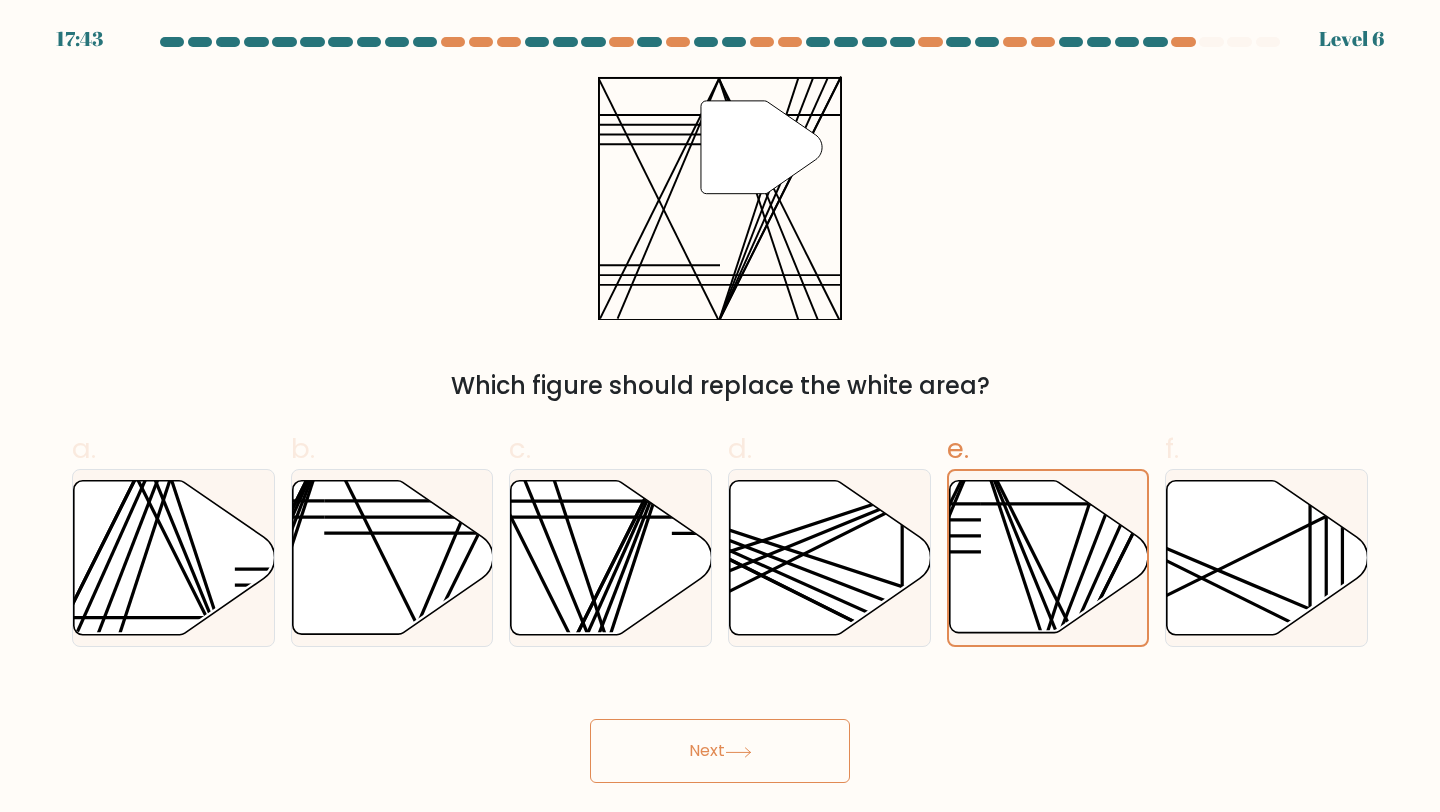 click on "Next" at bounding box center [720, 751] 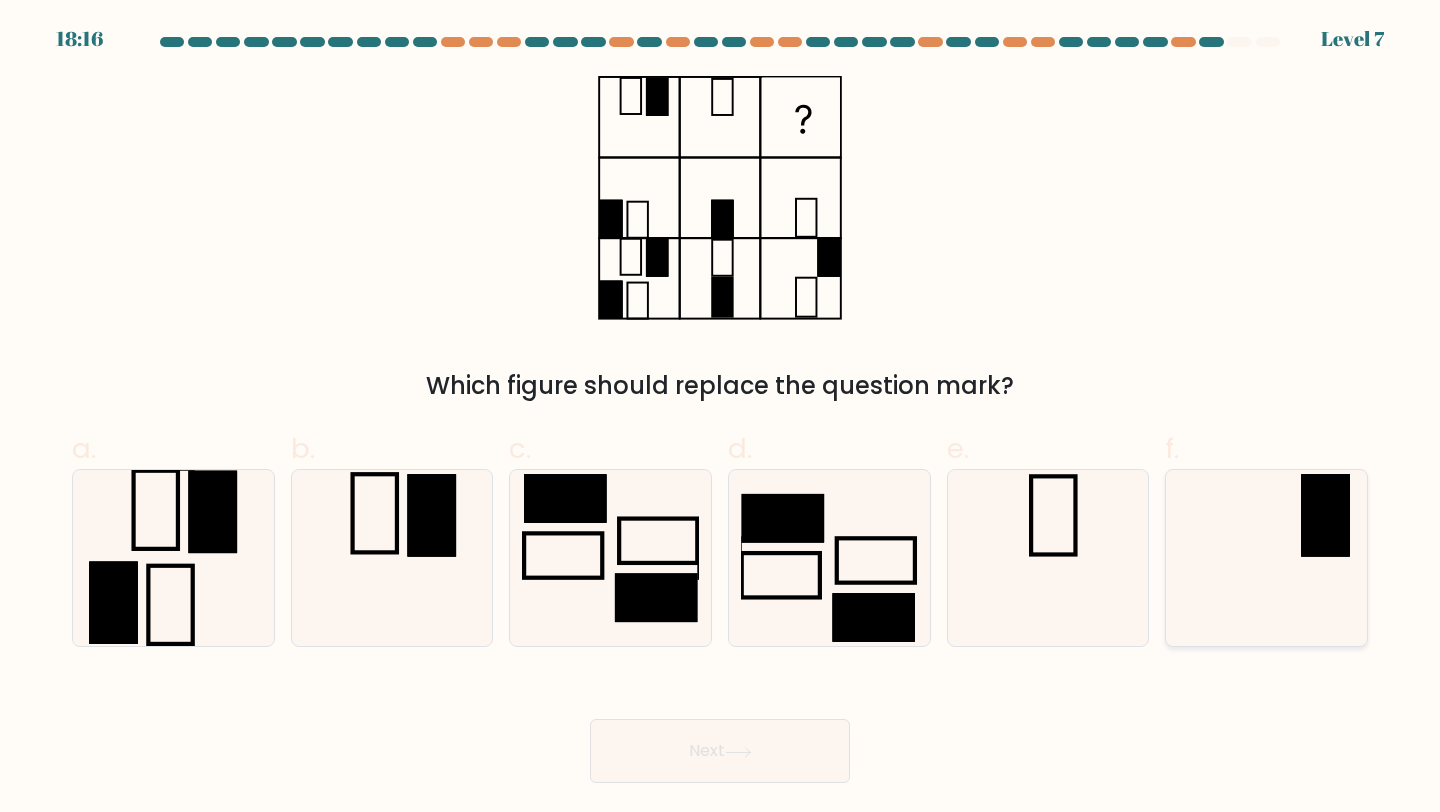 click at bounding box center (1266, 558) 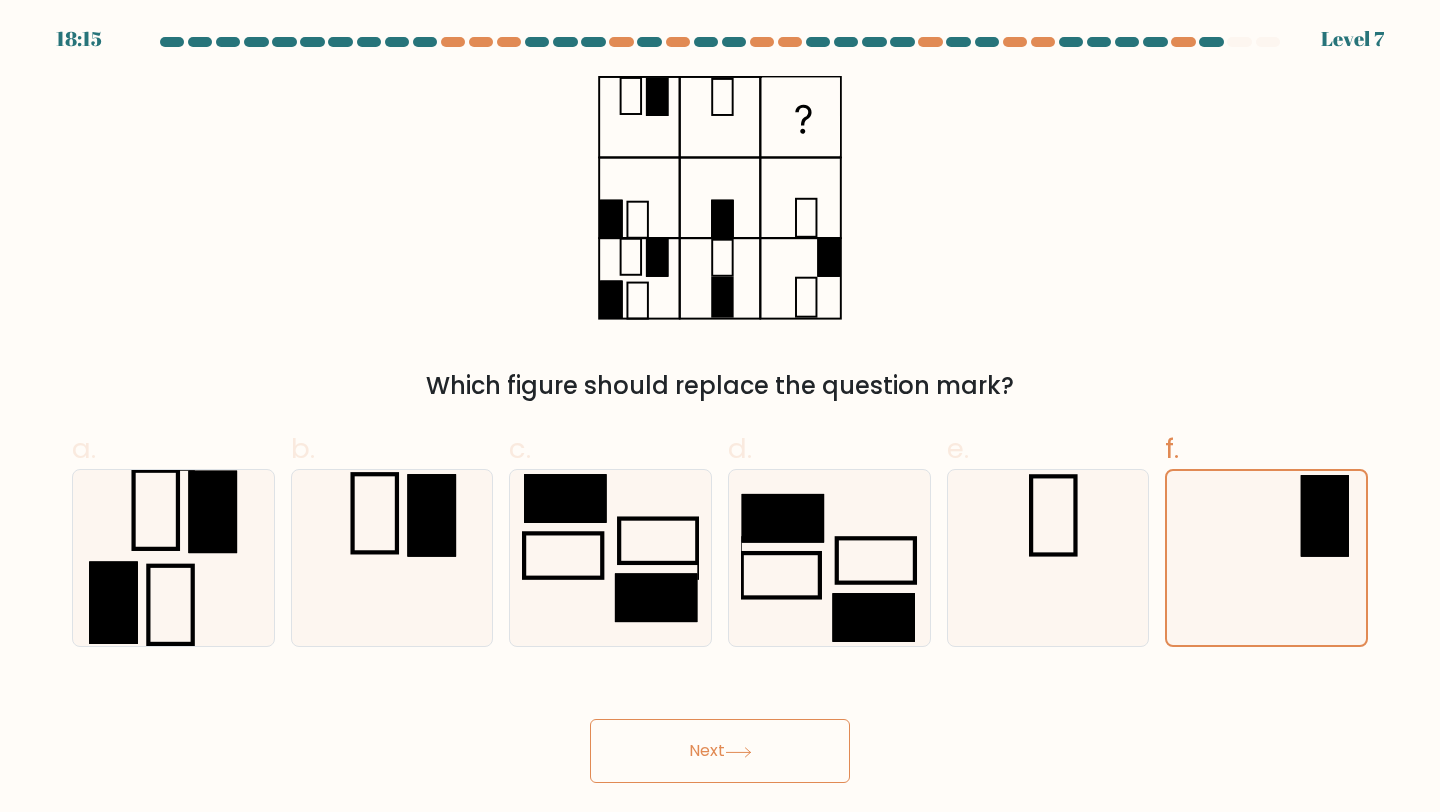 click on "Next" at bounding box center [720, 751] 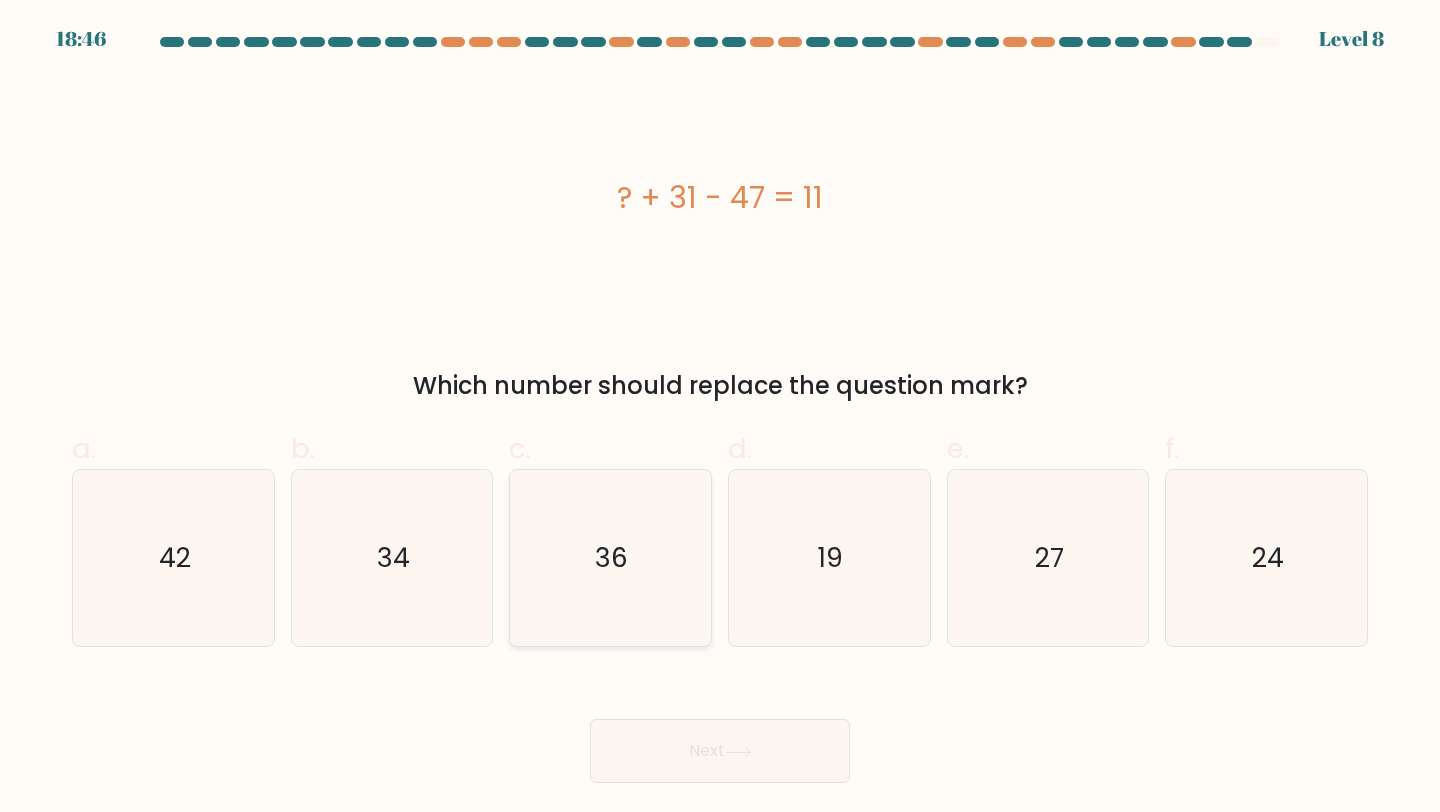 click on "36" at bounding box center (610, 558) 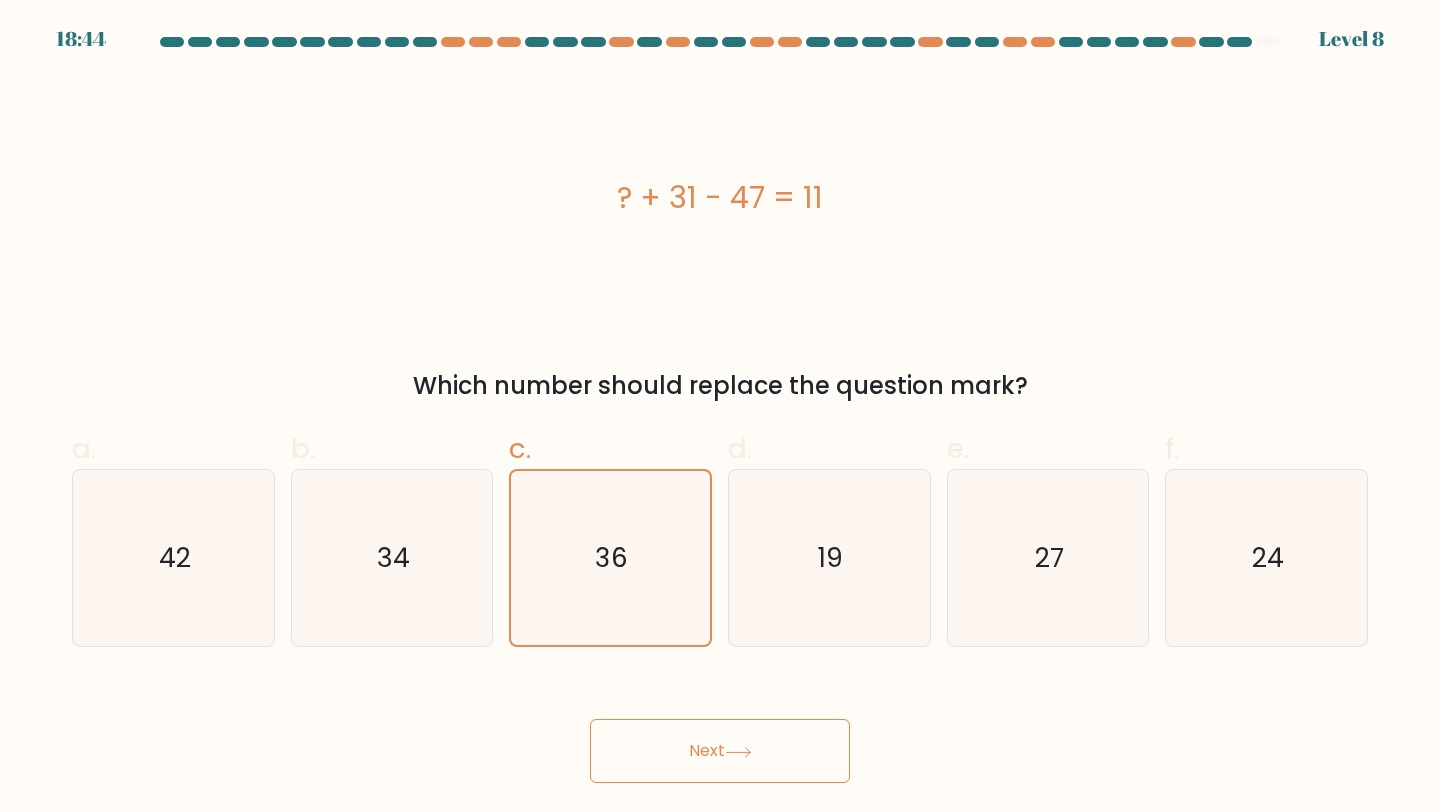 click on "Next" at bounding box center [720, 751] 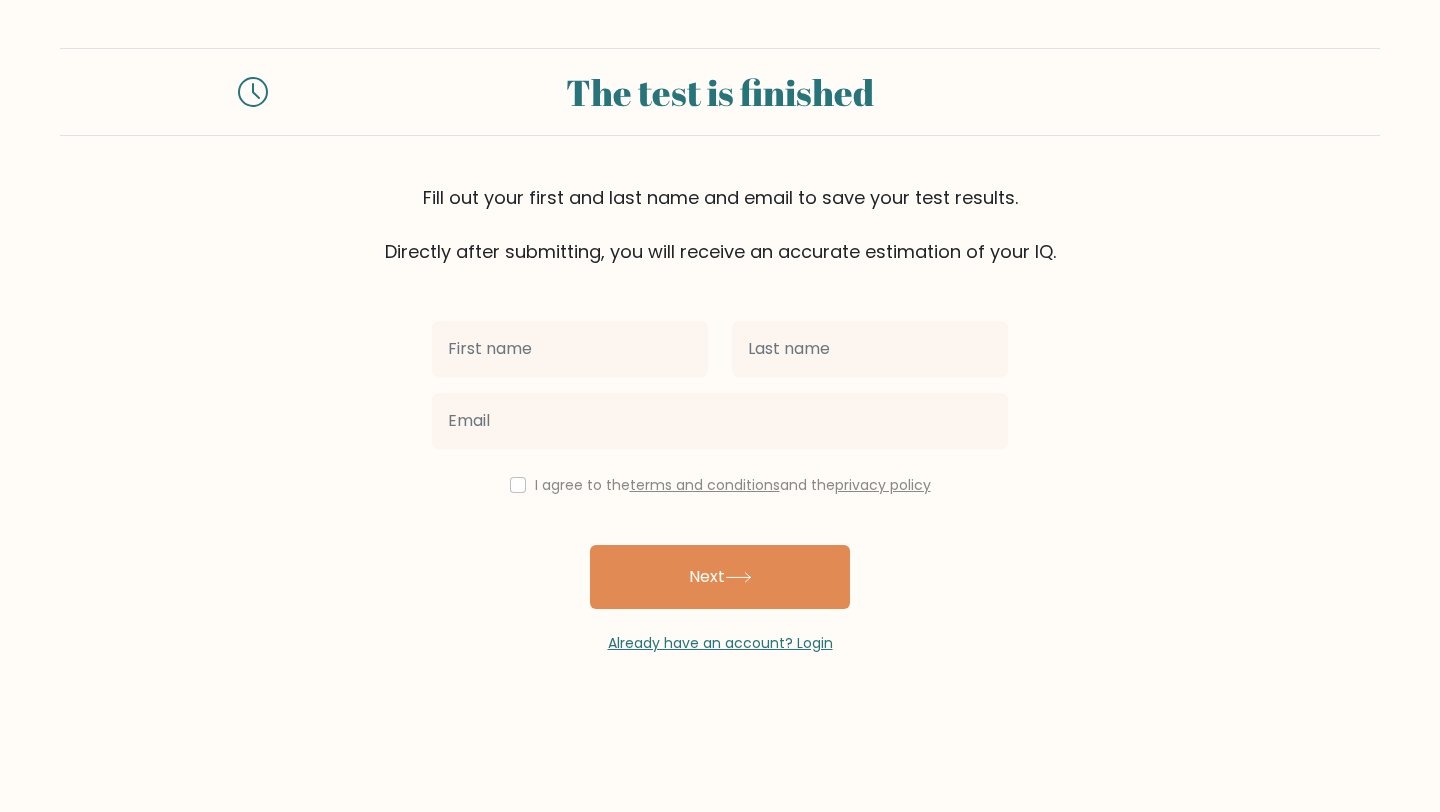 scroll, scrollTop: 0, scrollLeft: 0, axis: both 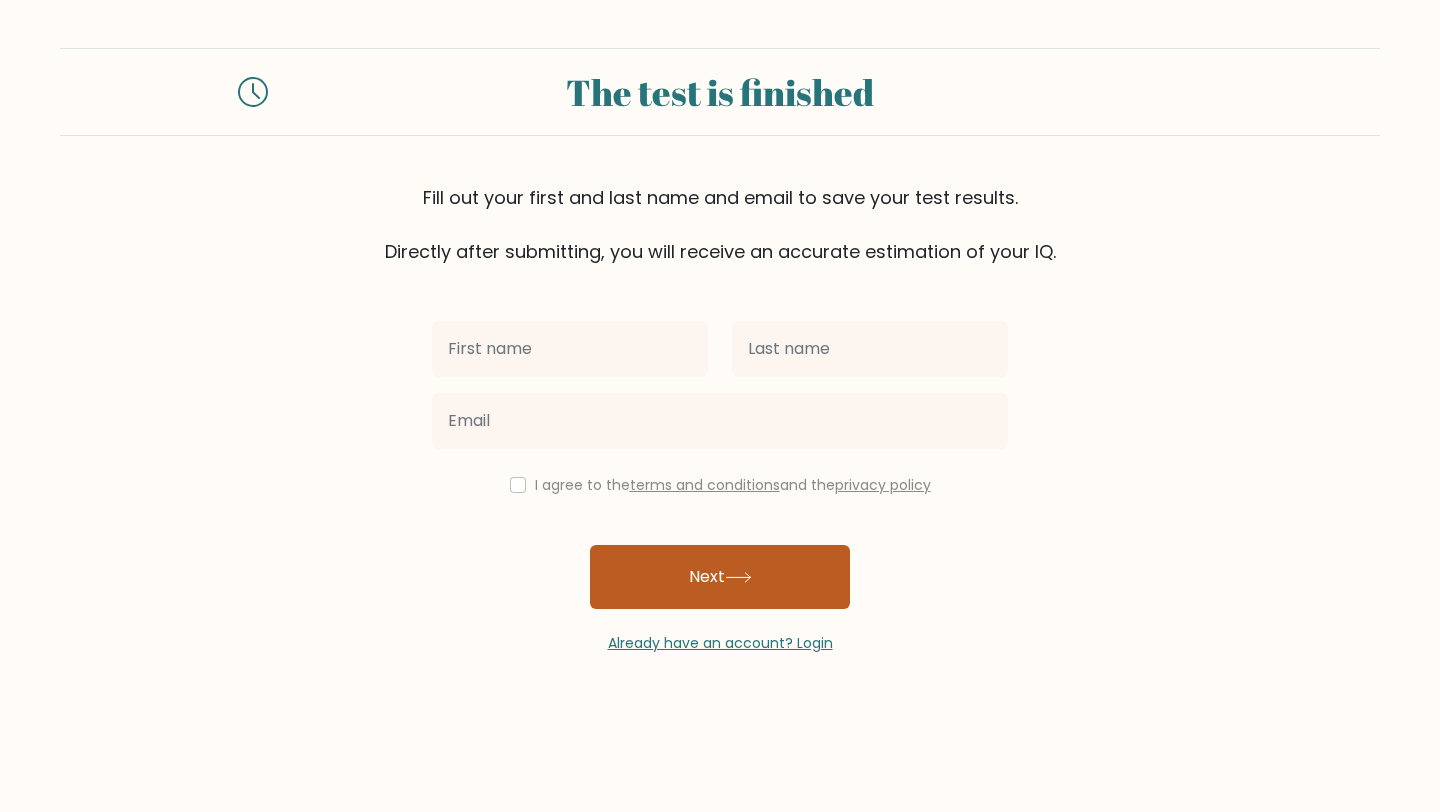 click on "Next" at bounding box center (720, 577) 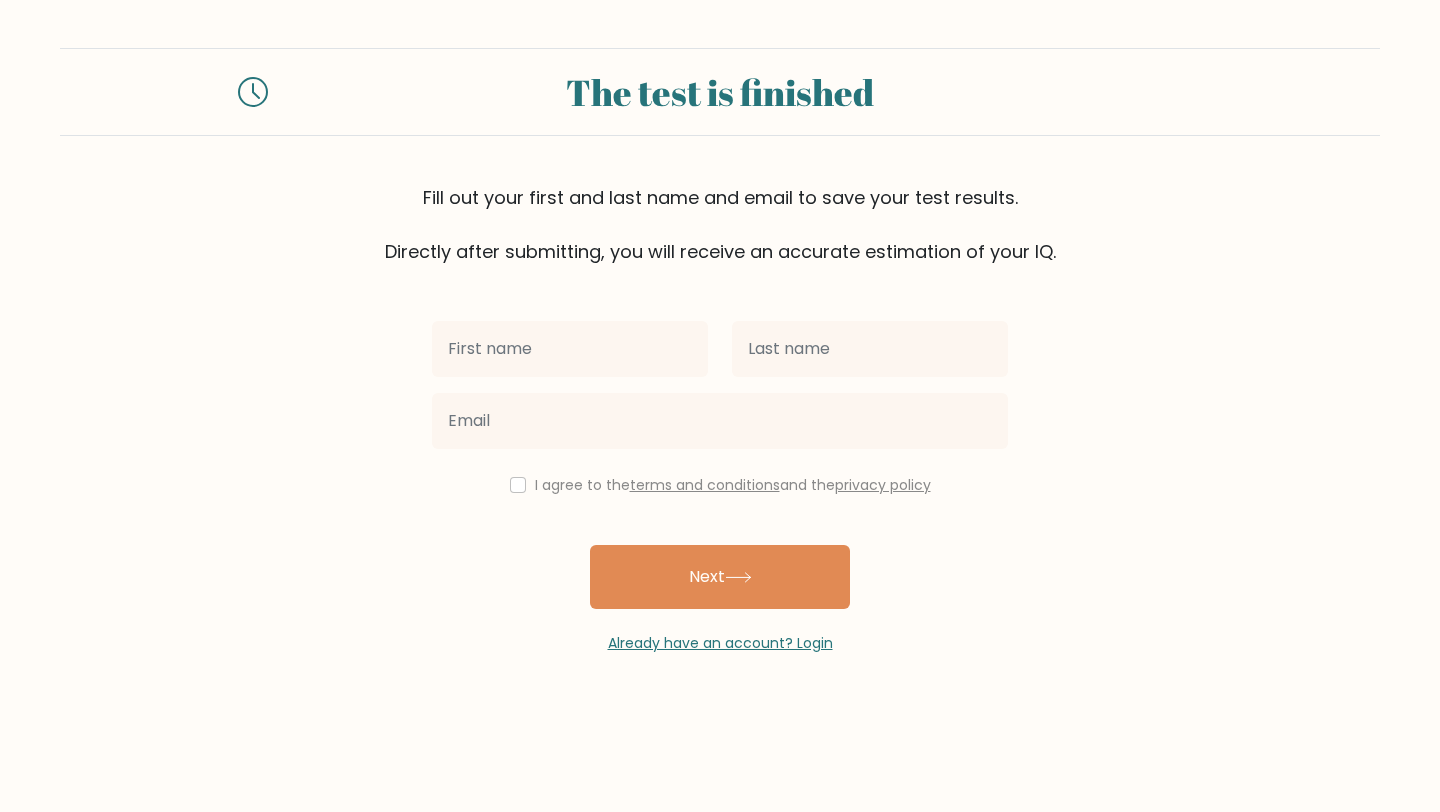 click on "The test is finished
Fill out your first and last name and email to save your test results.
Directly after submitting, you will receive an accurate estimation of your IQ.
I agree to the" at bounding box center [720, 351] 